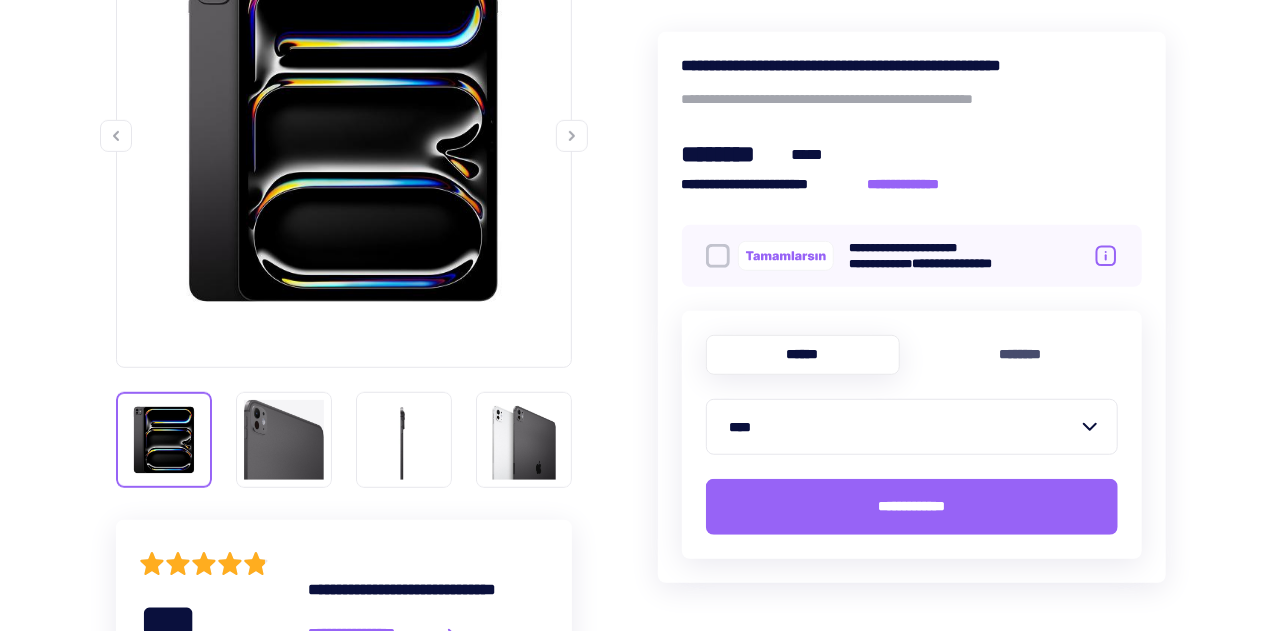 scroll, scrollTop: 442, scrollLeft: 0, axis: vertical 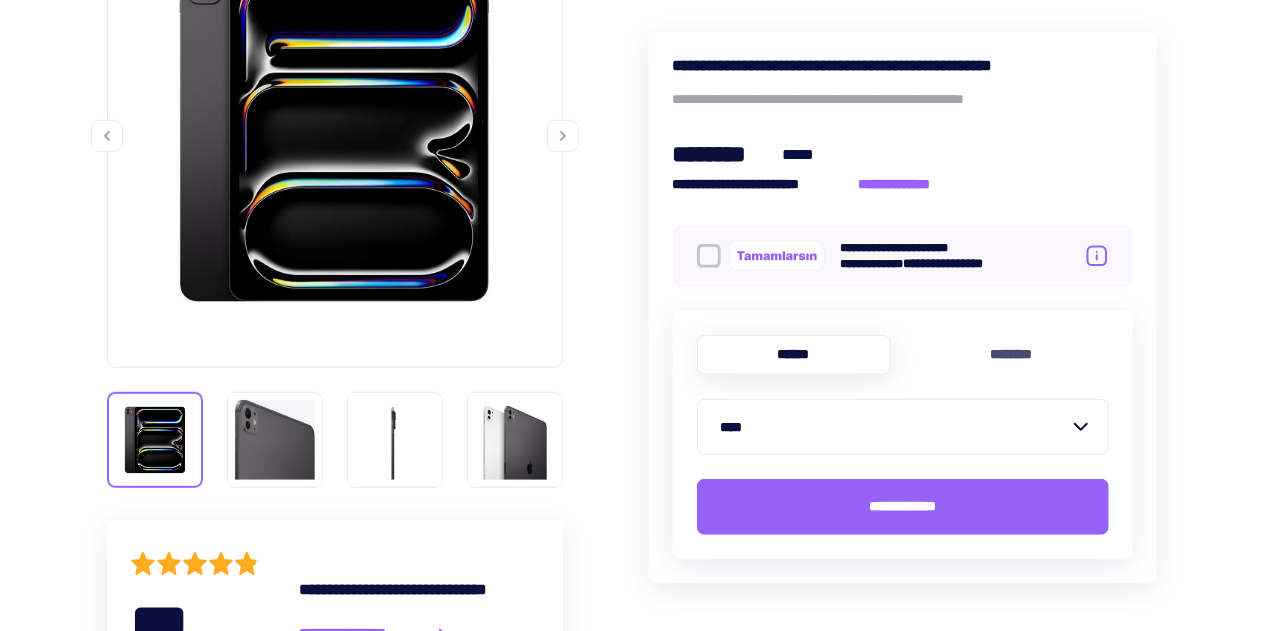 click on "**********" at bounding box center [903, 507] 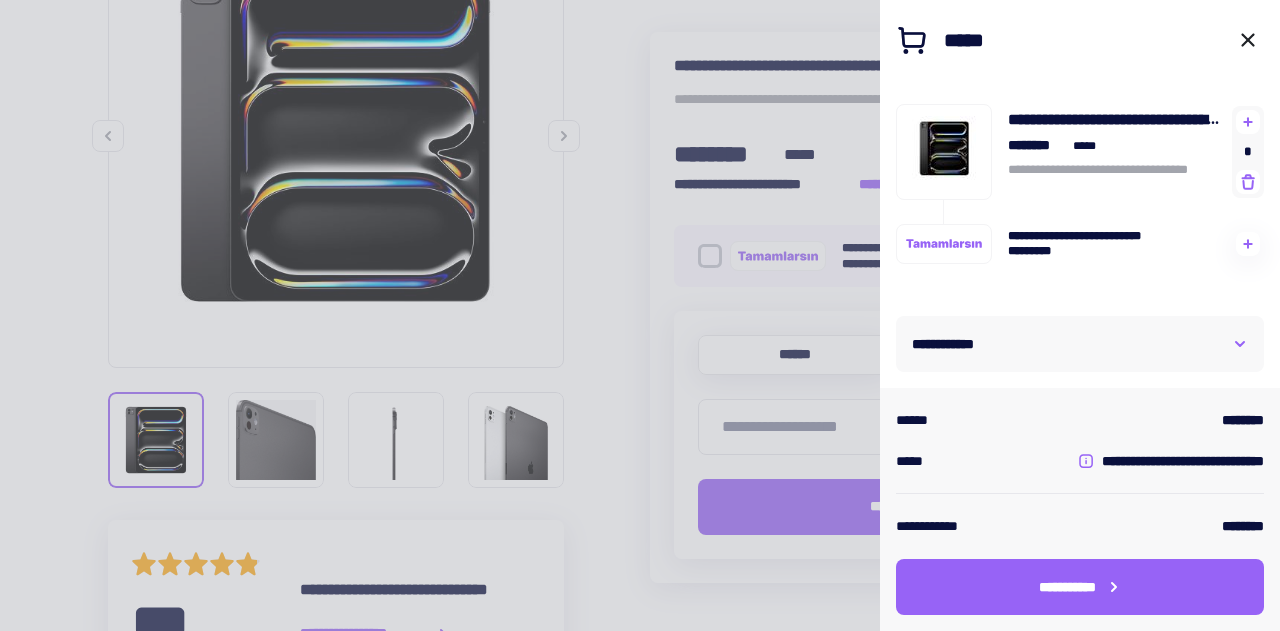 click on "**********" at bounding box center [1080, 344] 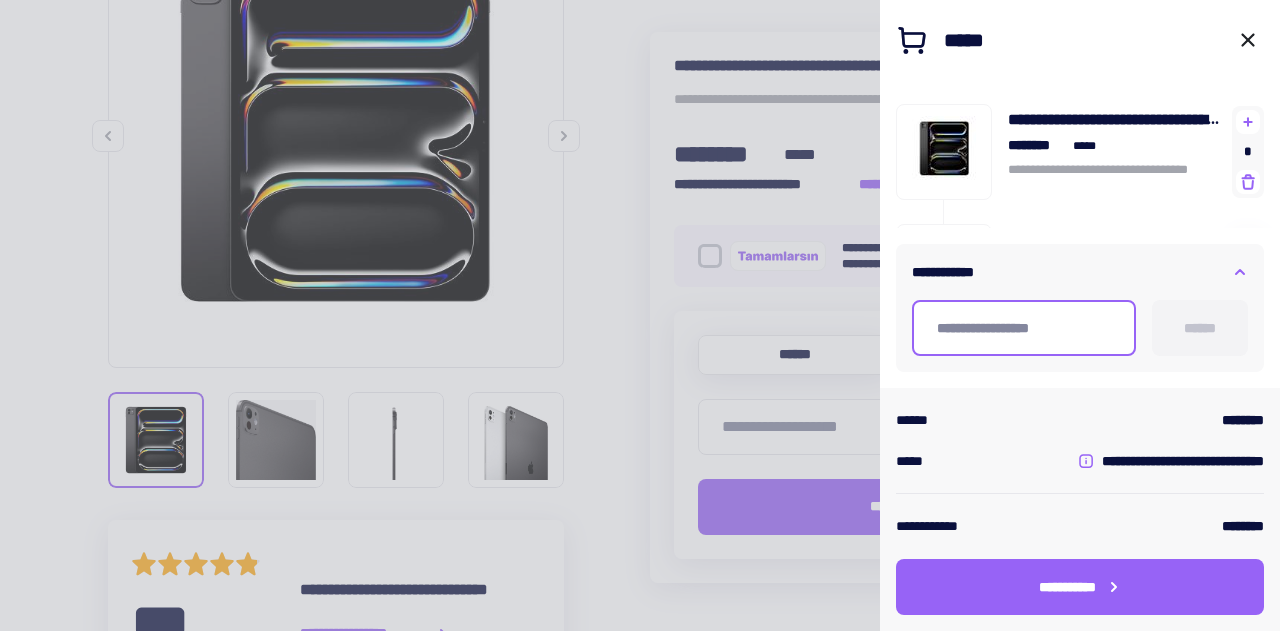 click at bounding box center (1024, 328) 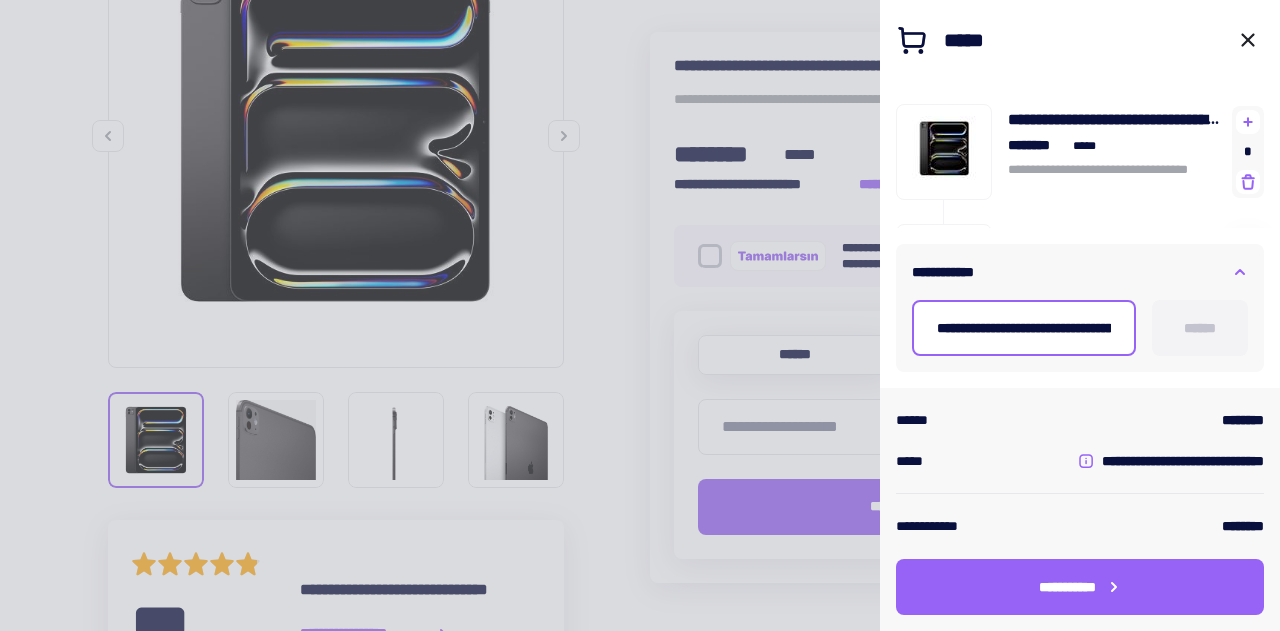 scroll, scrollTop: 0, scrollLeft: 16189, axis: horizontal 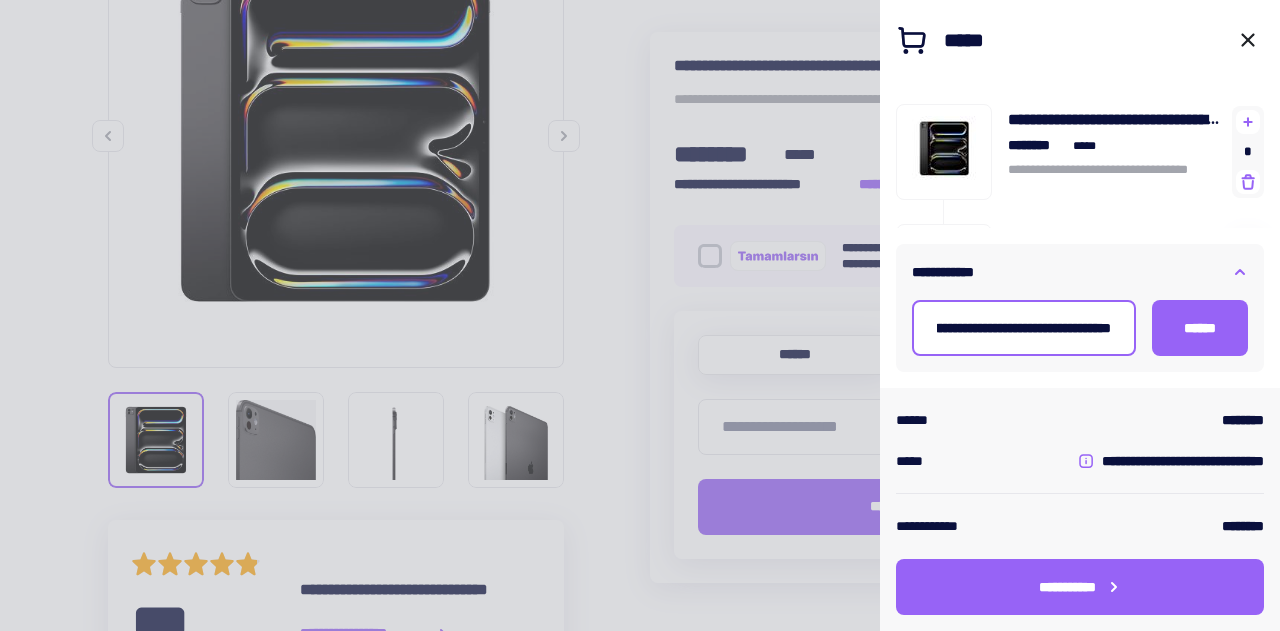 type on "[ADDRESS]" 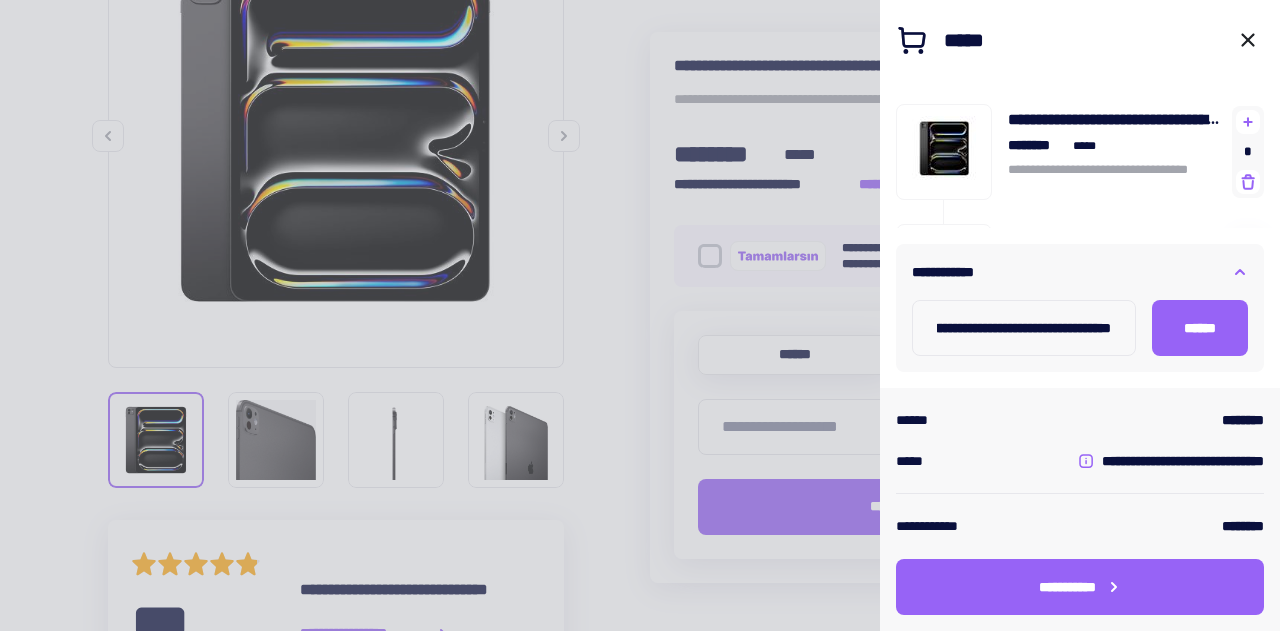 click on "******" at bounding box center (1200, 328) 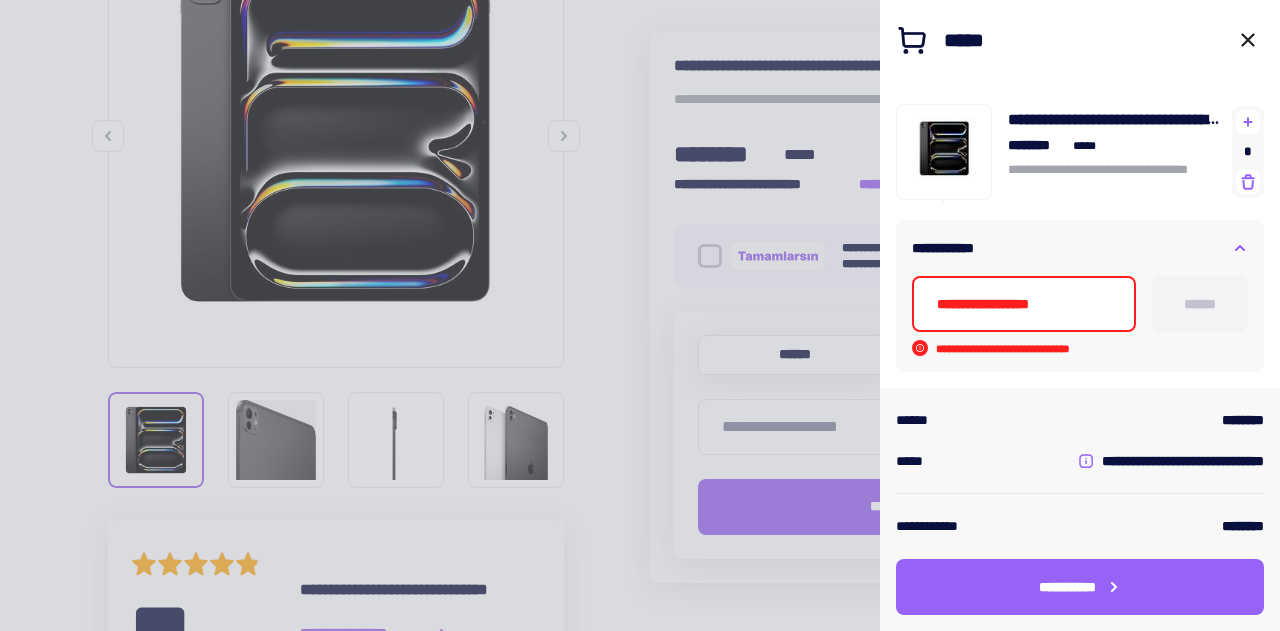 click at bounding box center (1024, 304) 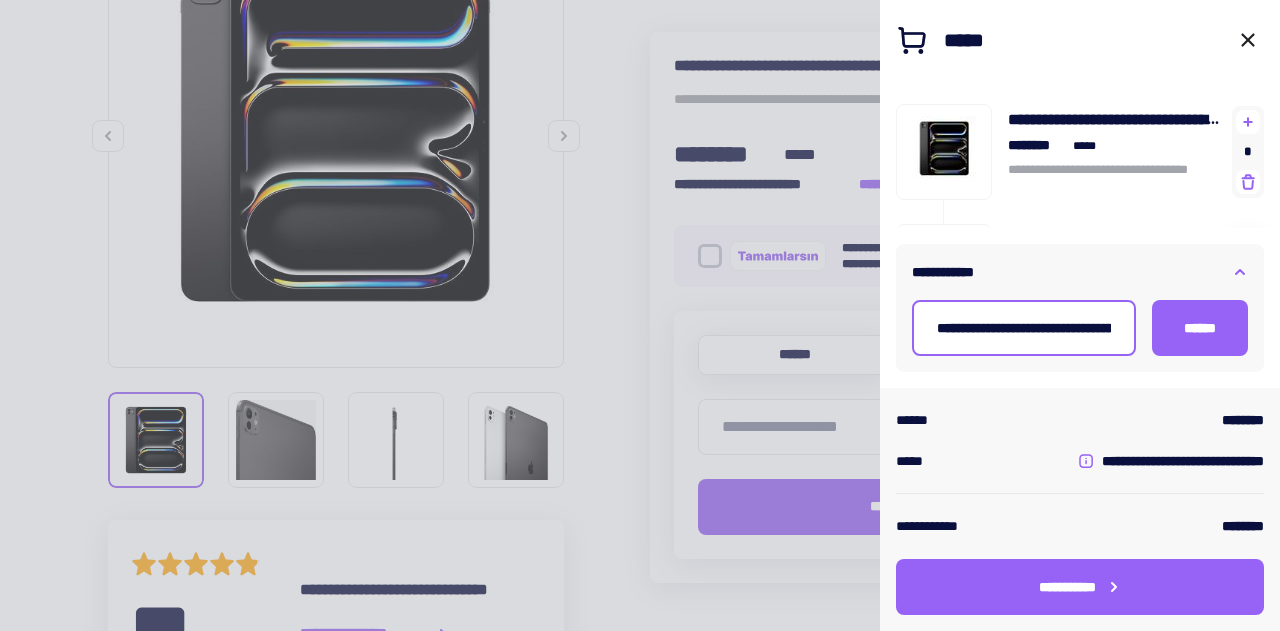 scroll, scrollTop: 0, scrollLeft: 16189, axis: horizontal 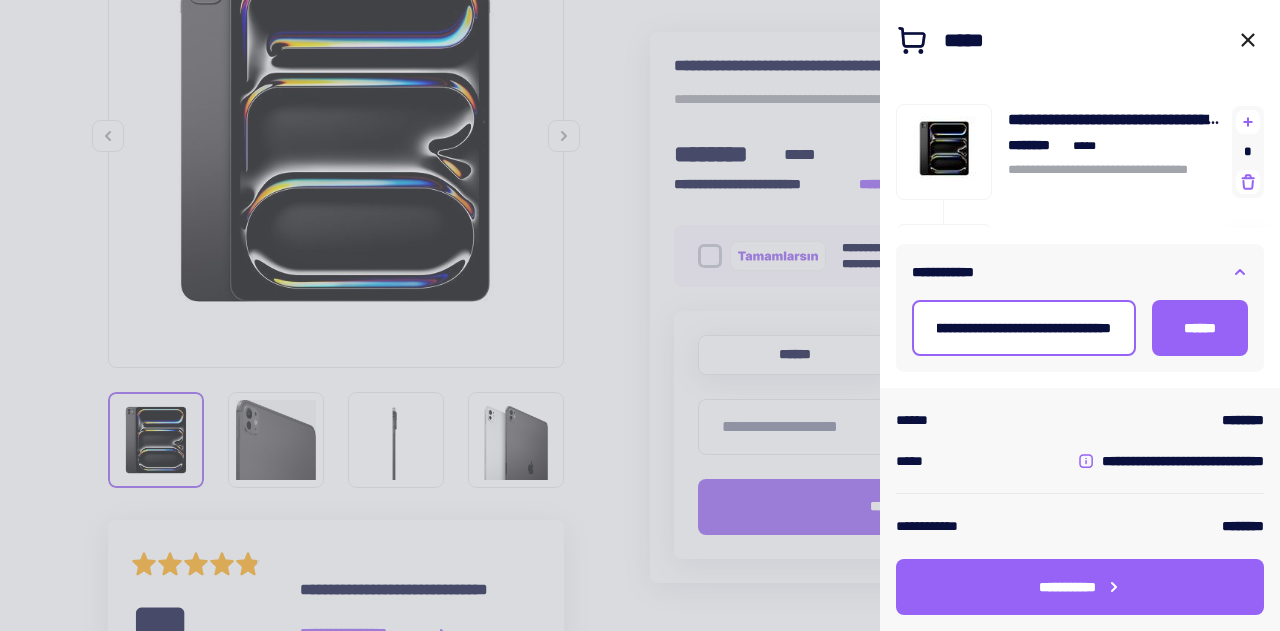 click at bounding box center [1024, 328] 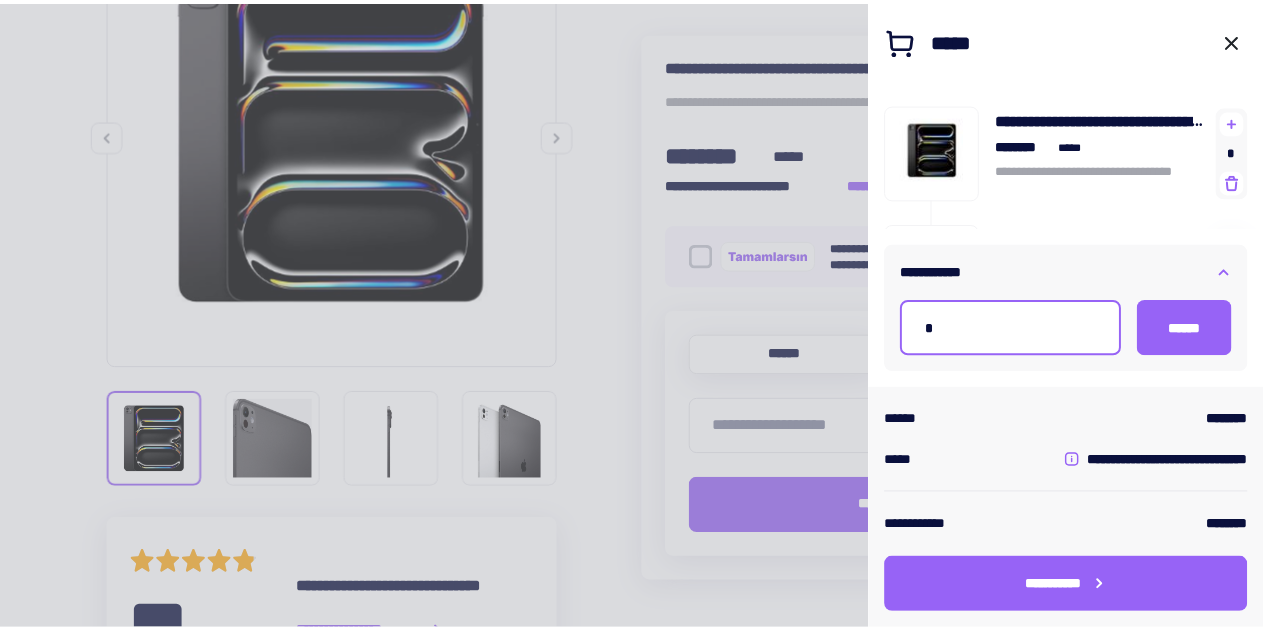 scroll, scrollTop: 0, scrollLeft: 0, axis: both 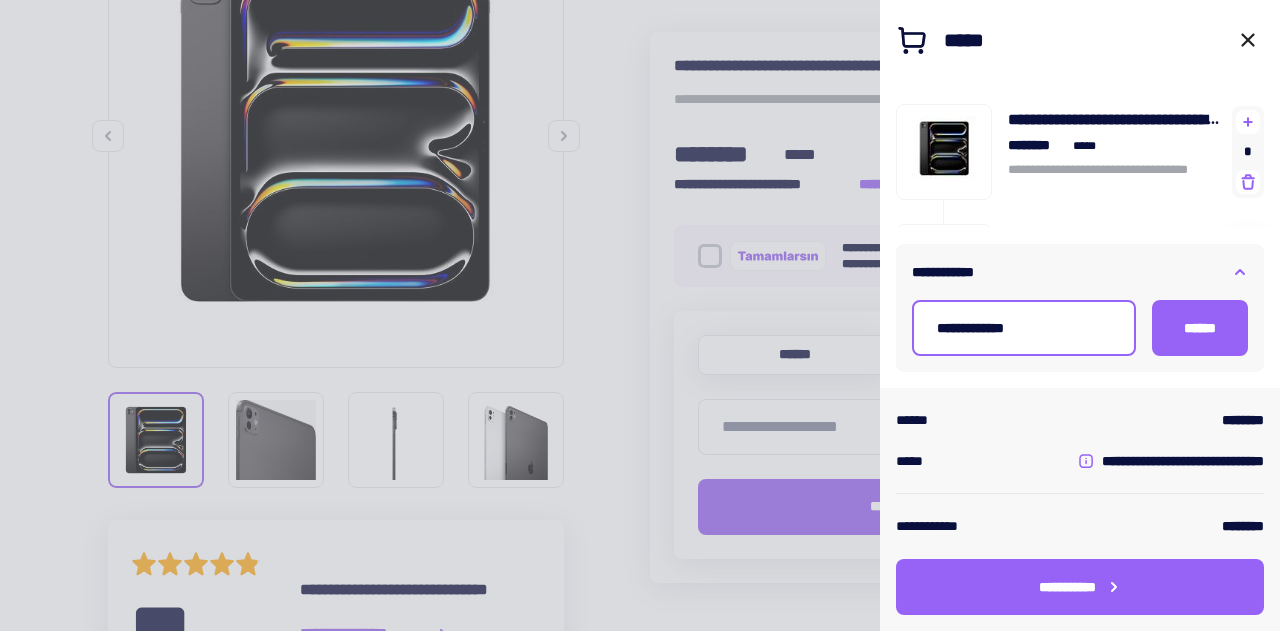 type on "**********" 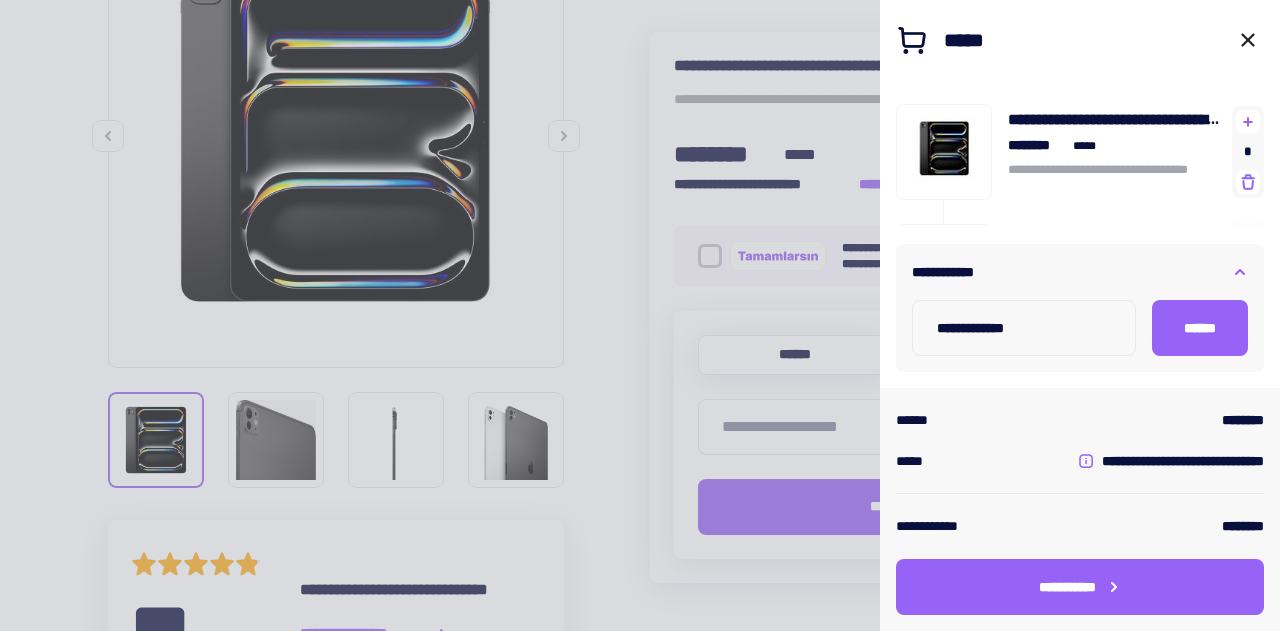 click on "******" at bounding box center [1200, 328] 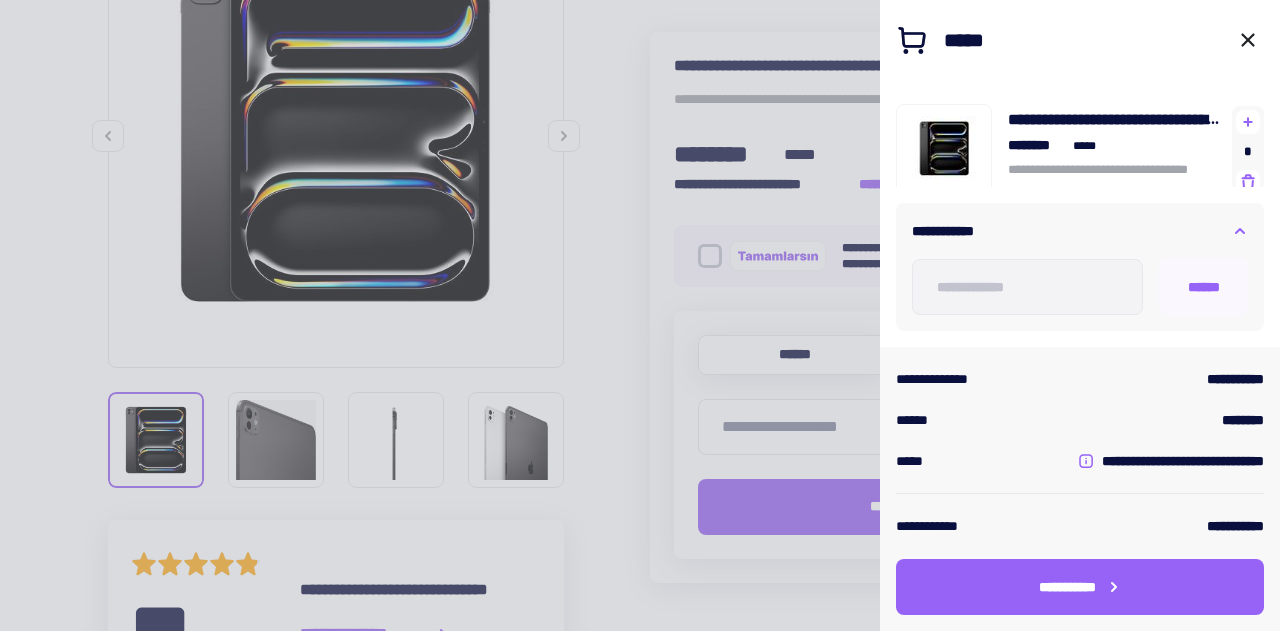 click on "*****" at bounding box center [1080, 40] 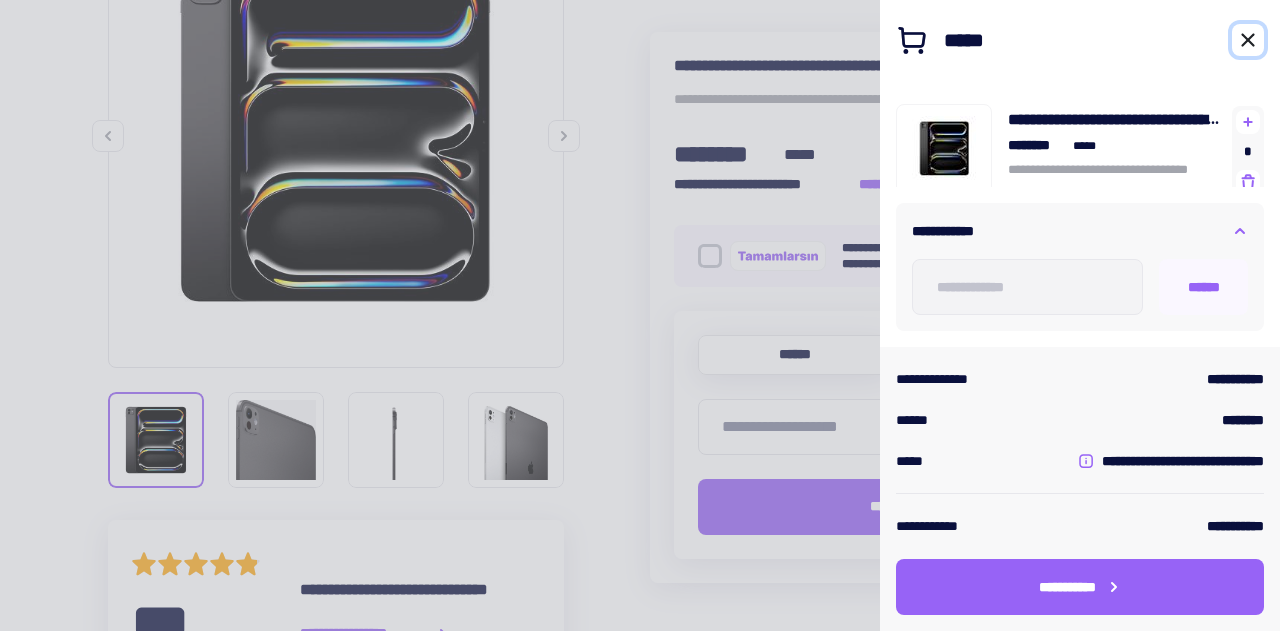 click at bounding box center [1248, 40] 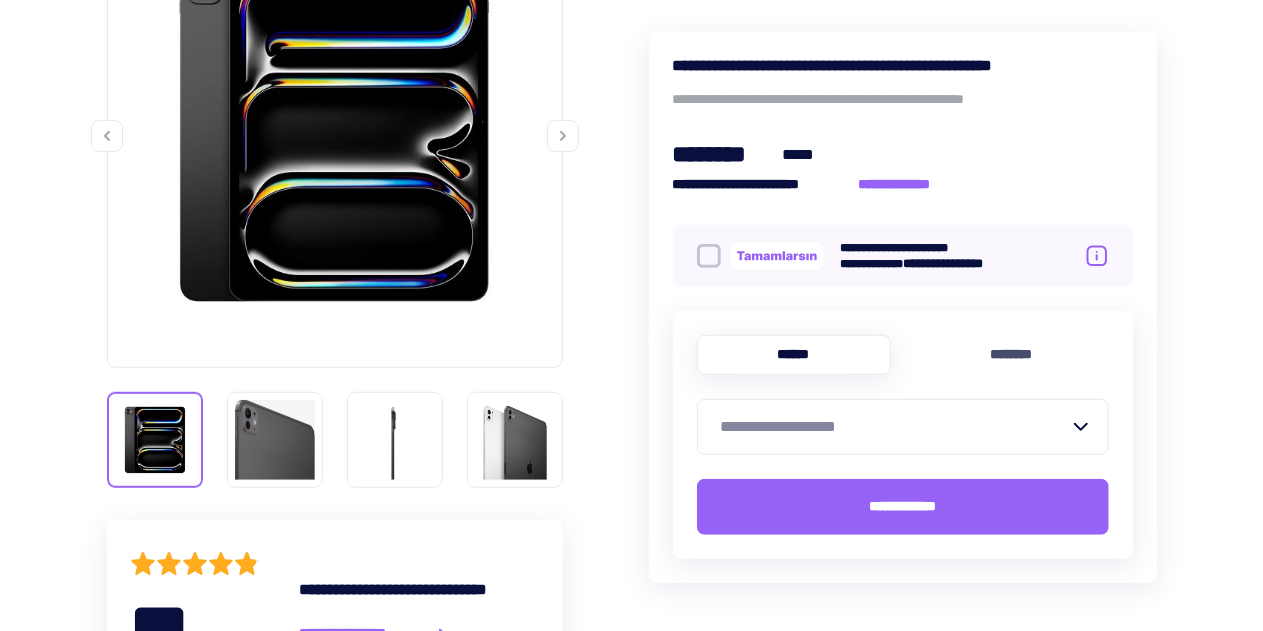 click on "**********" at bounding box center (903, 507) 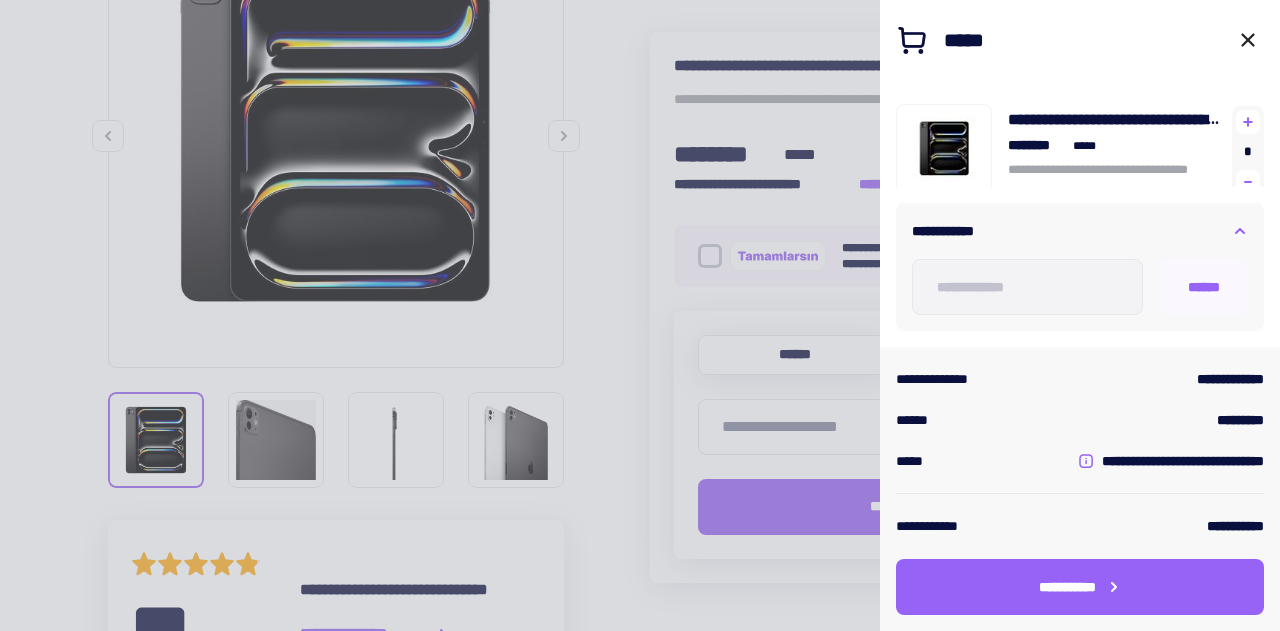 click on "[FIRST] [LAST]" at bounding box center [1080, 244] 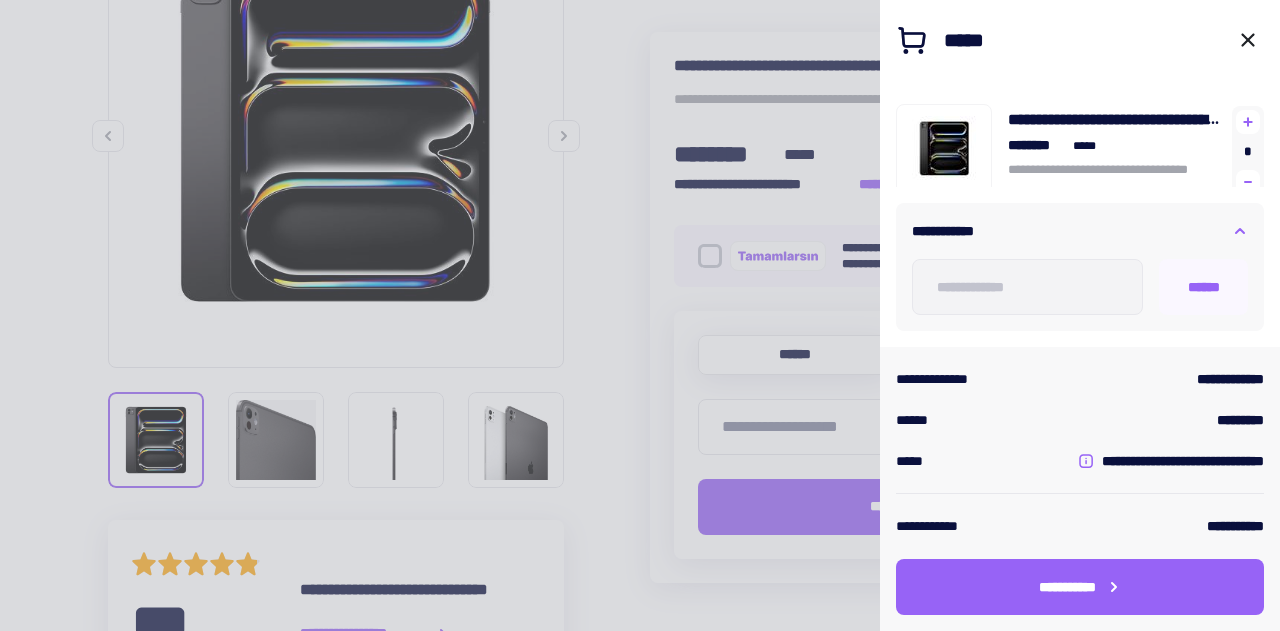 click at bounding box center (1248, 182) 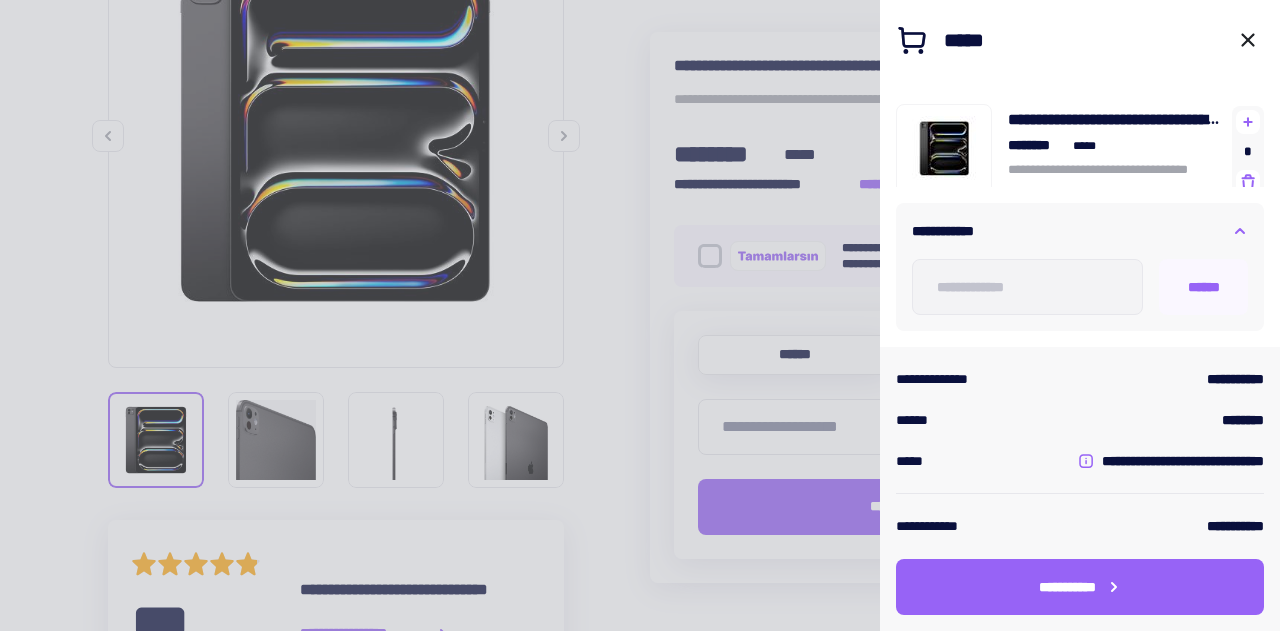 click at bounding box center (944, 244) 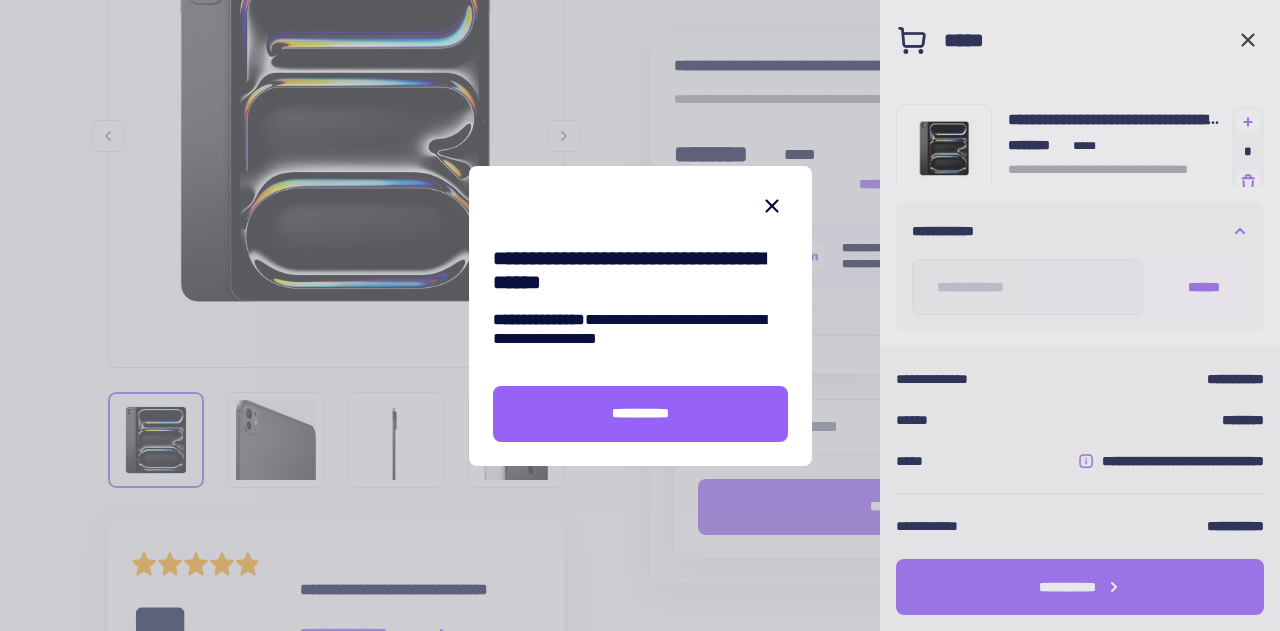 click 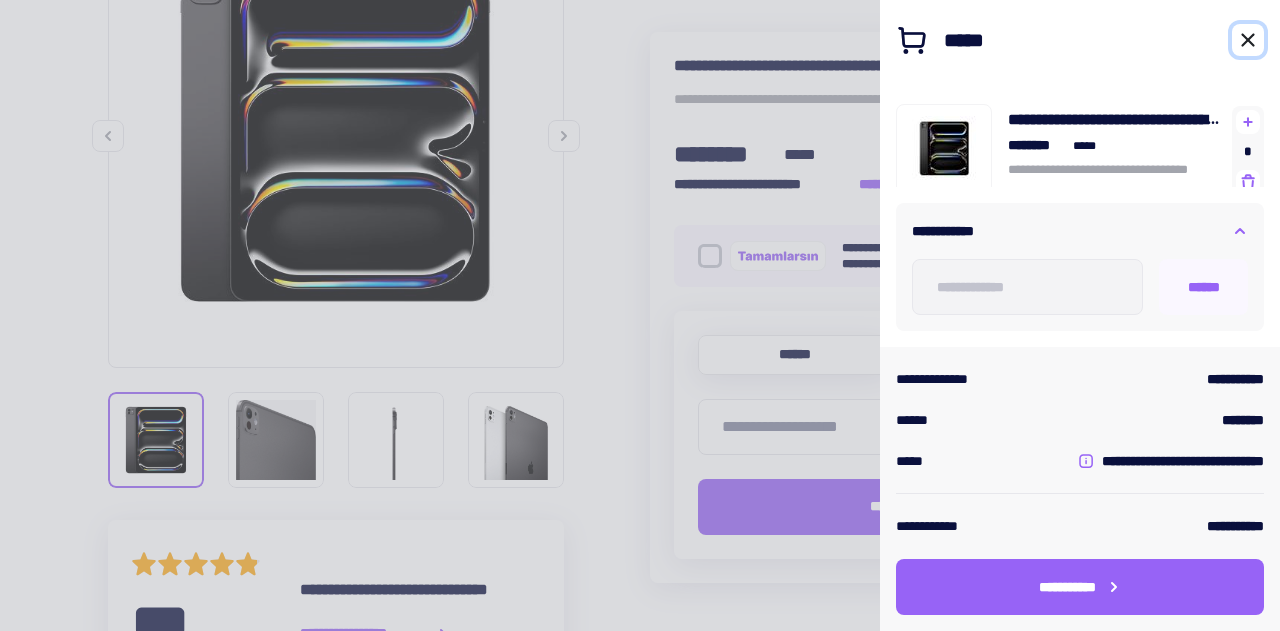 click 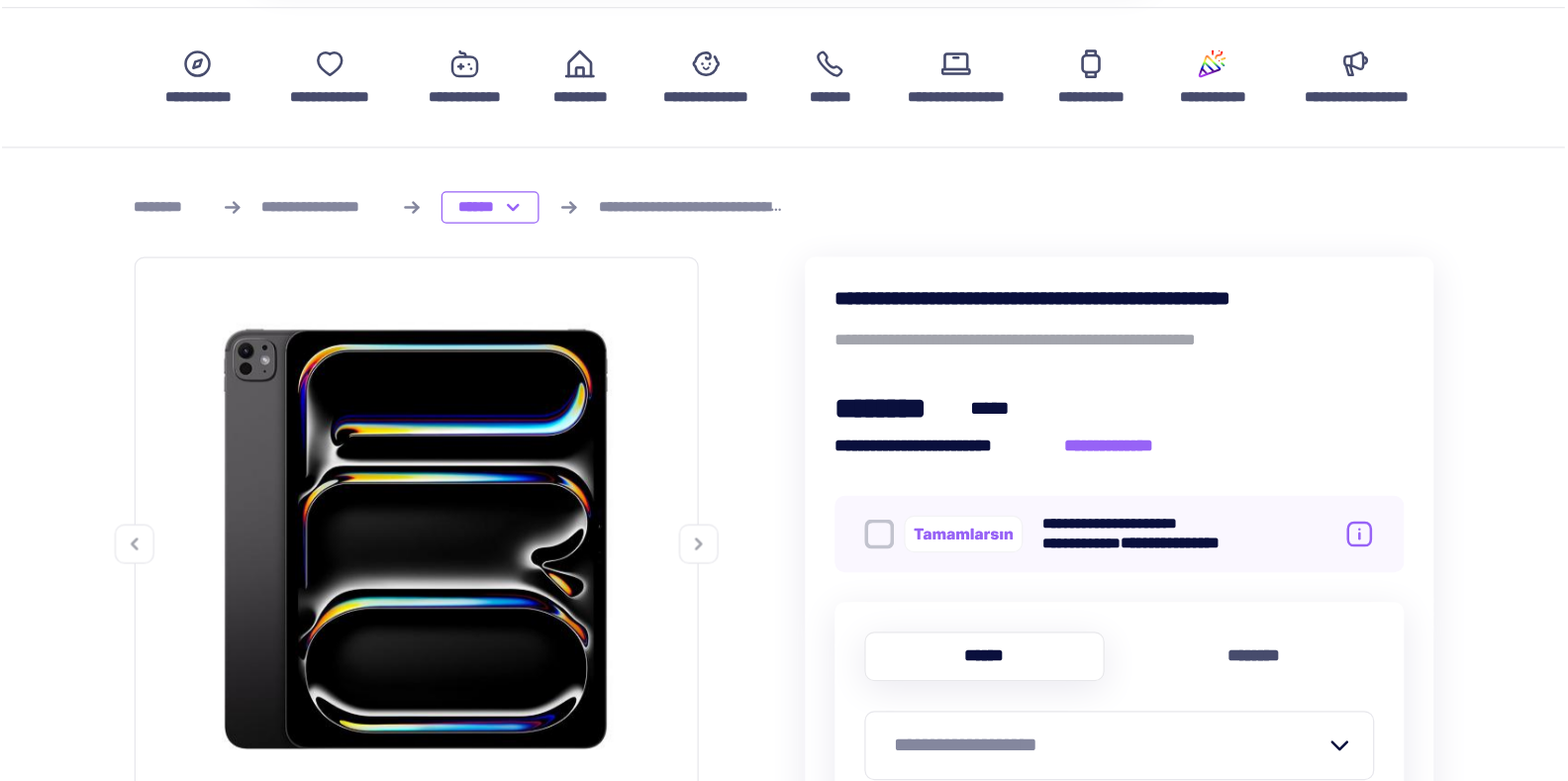 scroll, scrollTop: 0, scrollLeft: 0, axis: both 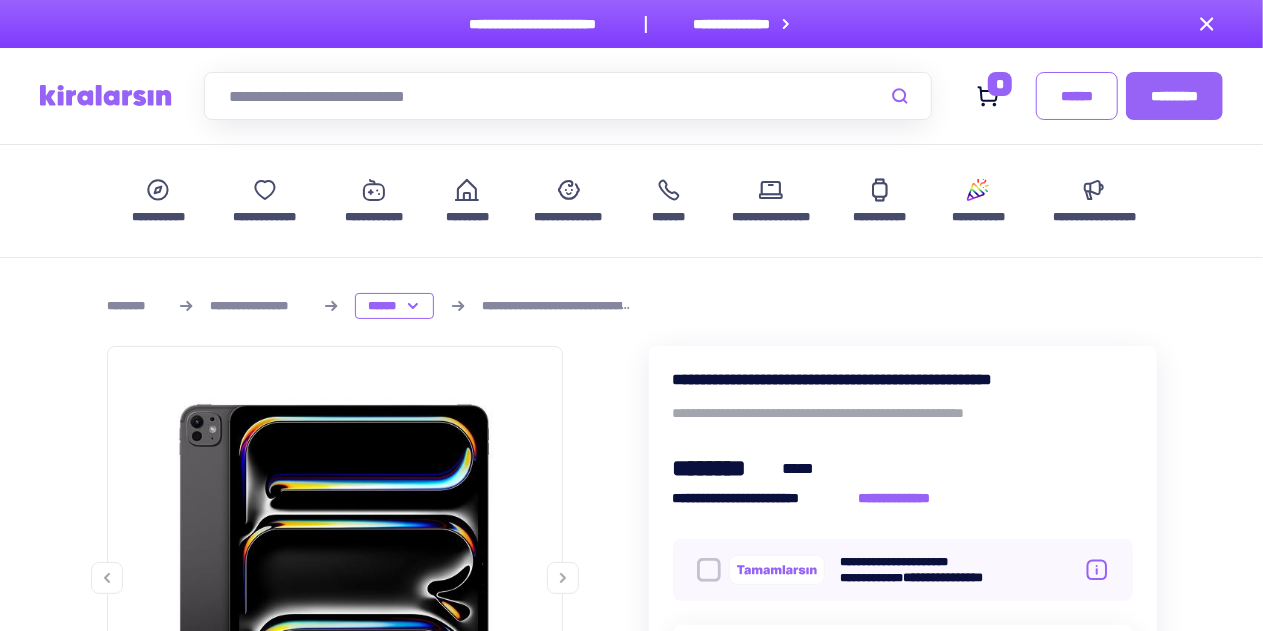 click 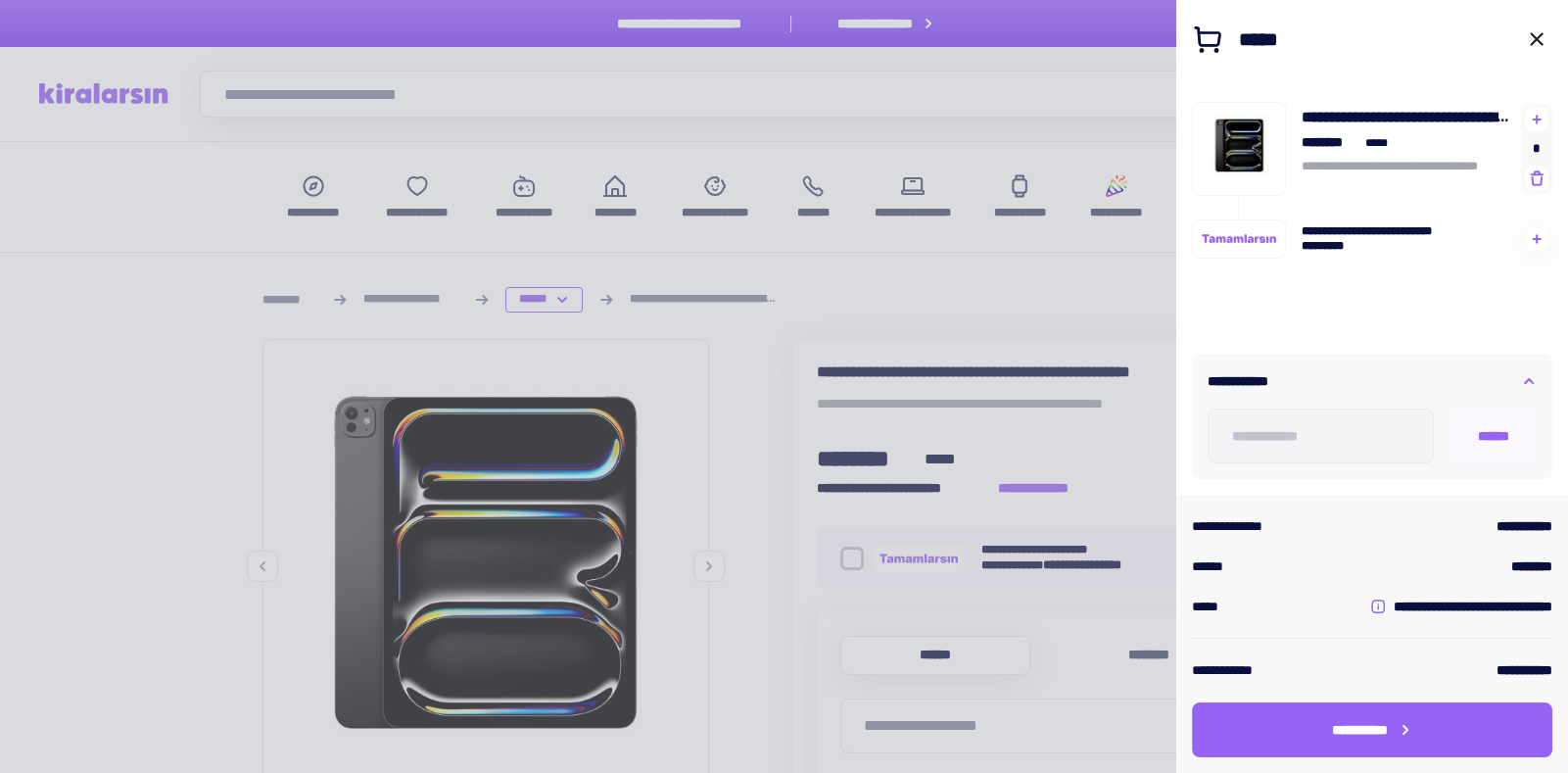click 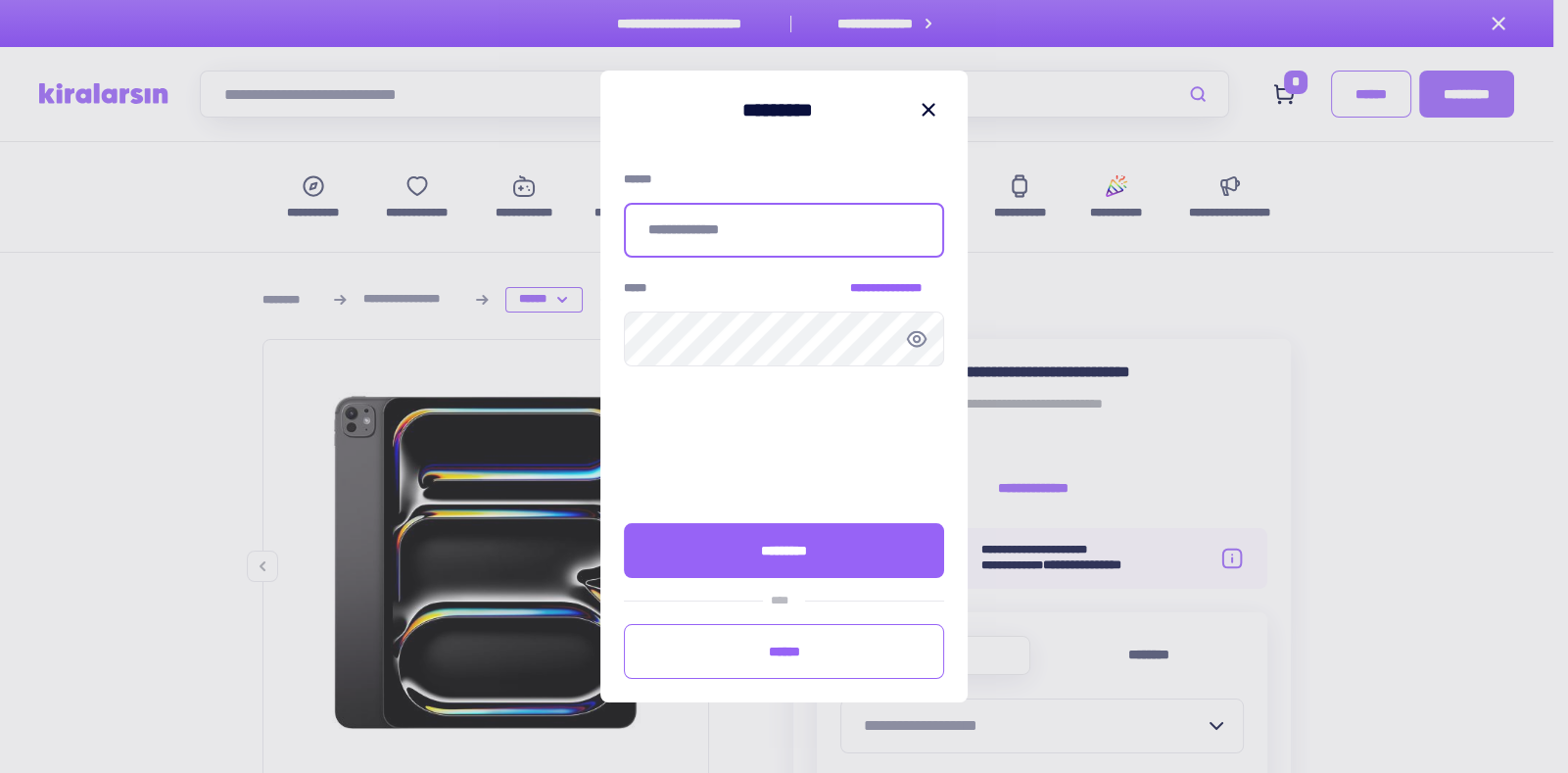 click at bounding box center [784, 230] 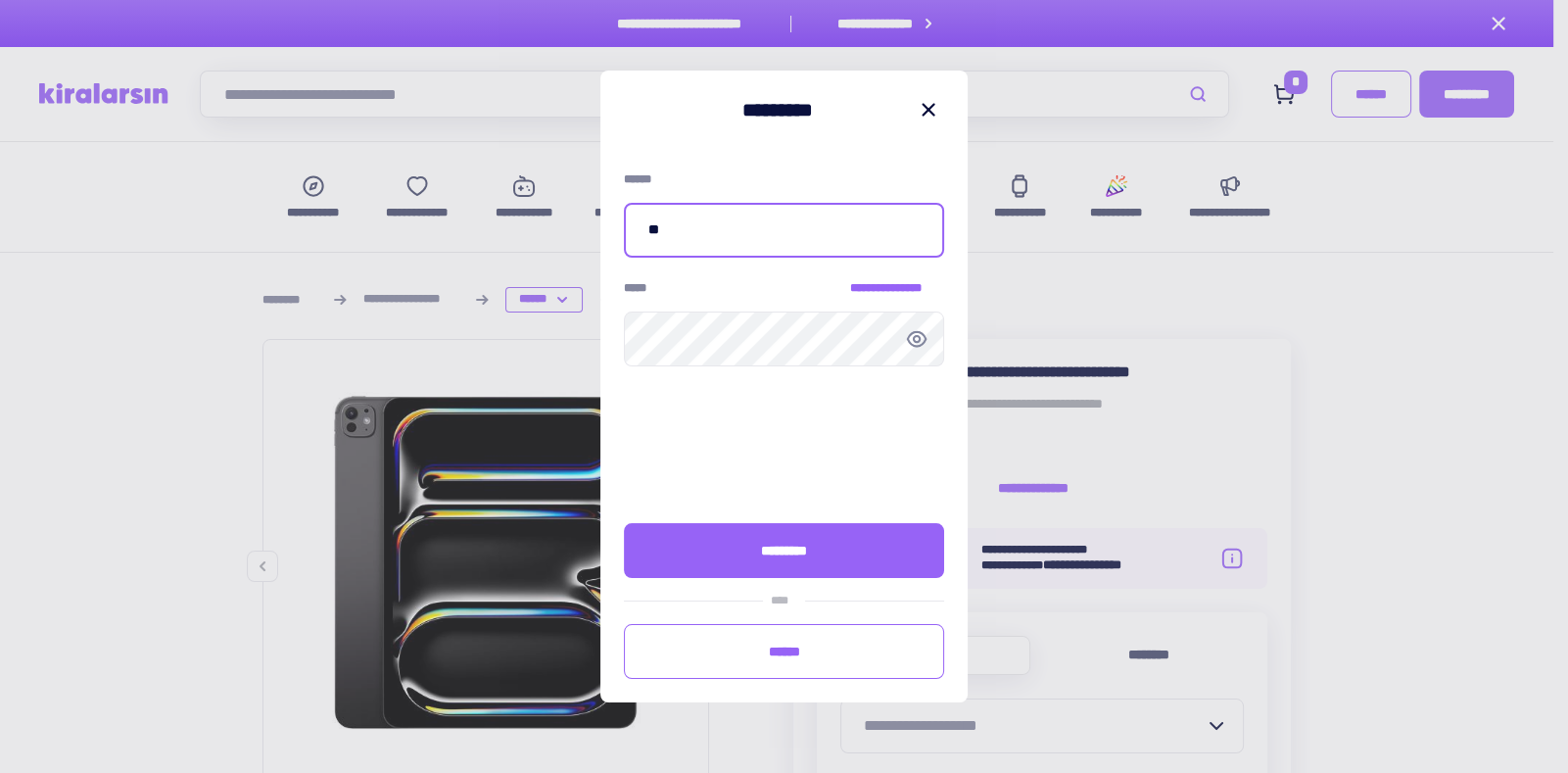 type on "*" 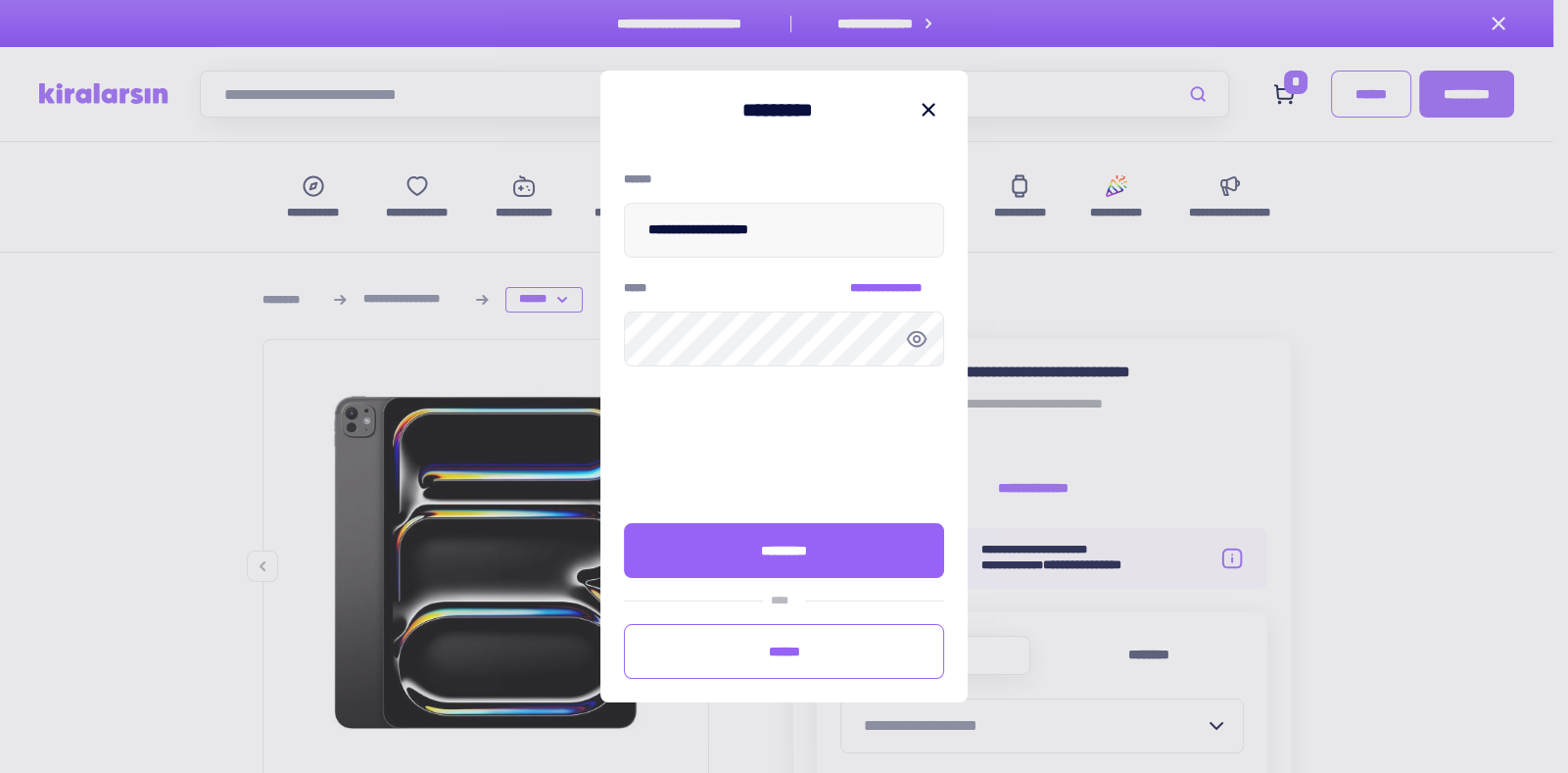 click on "*********" at bounding box center (784, 551) 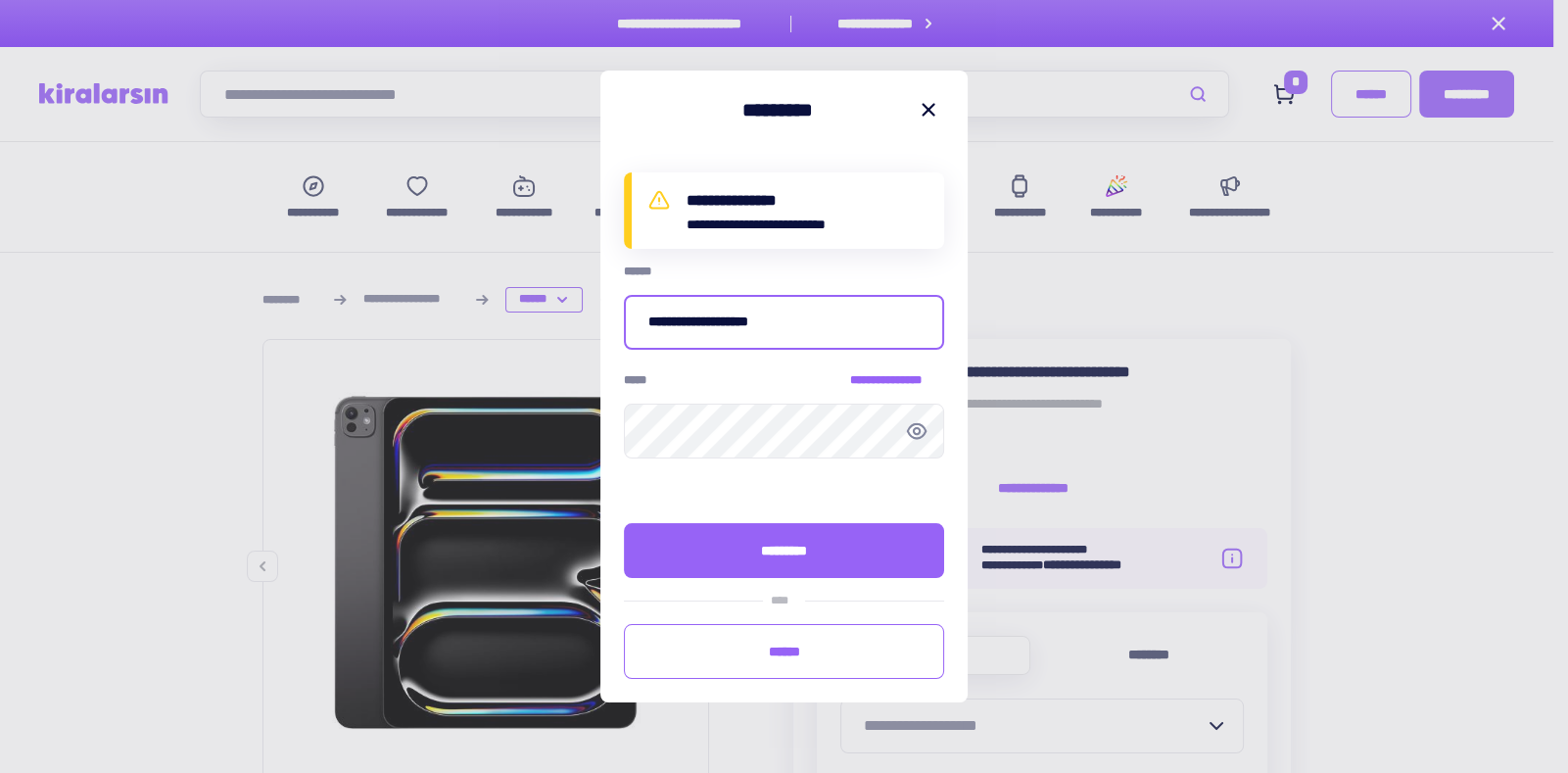 click on "**********" at bounding box center [784, 322] 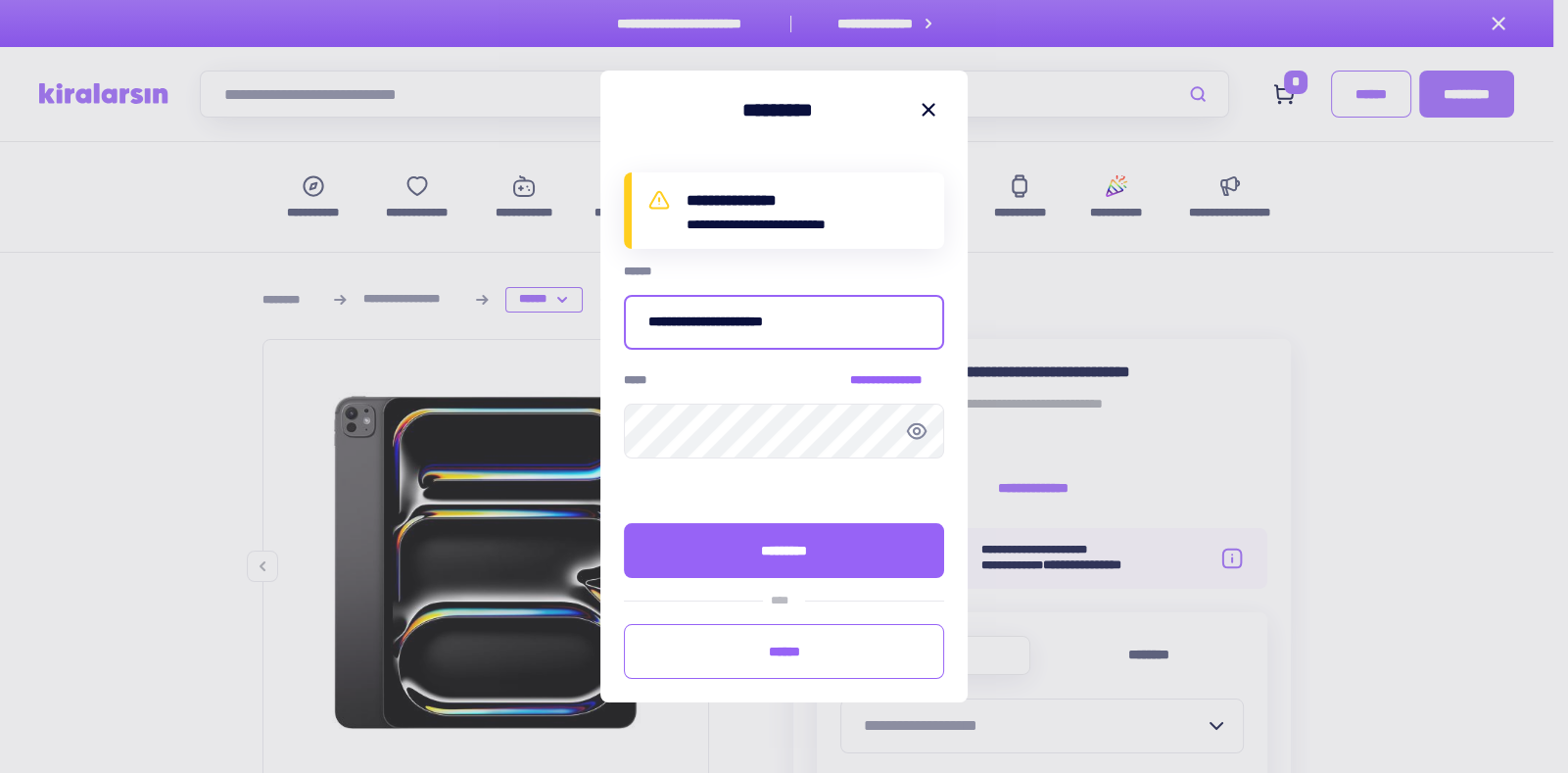 type on "**********" 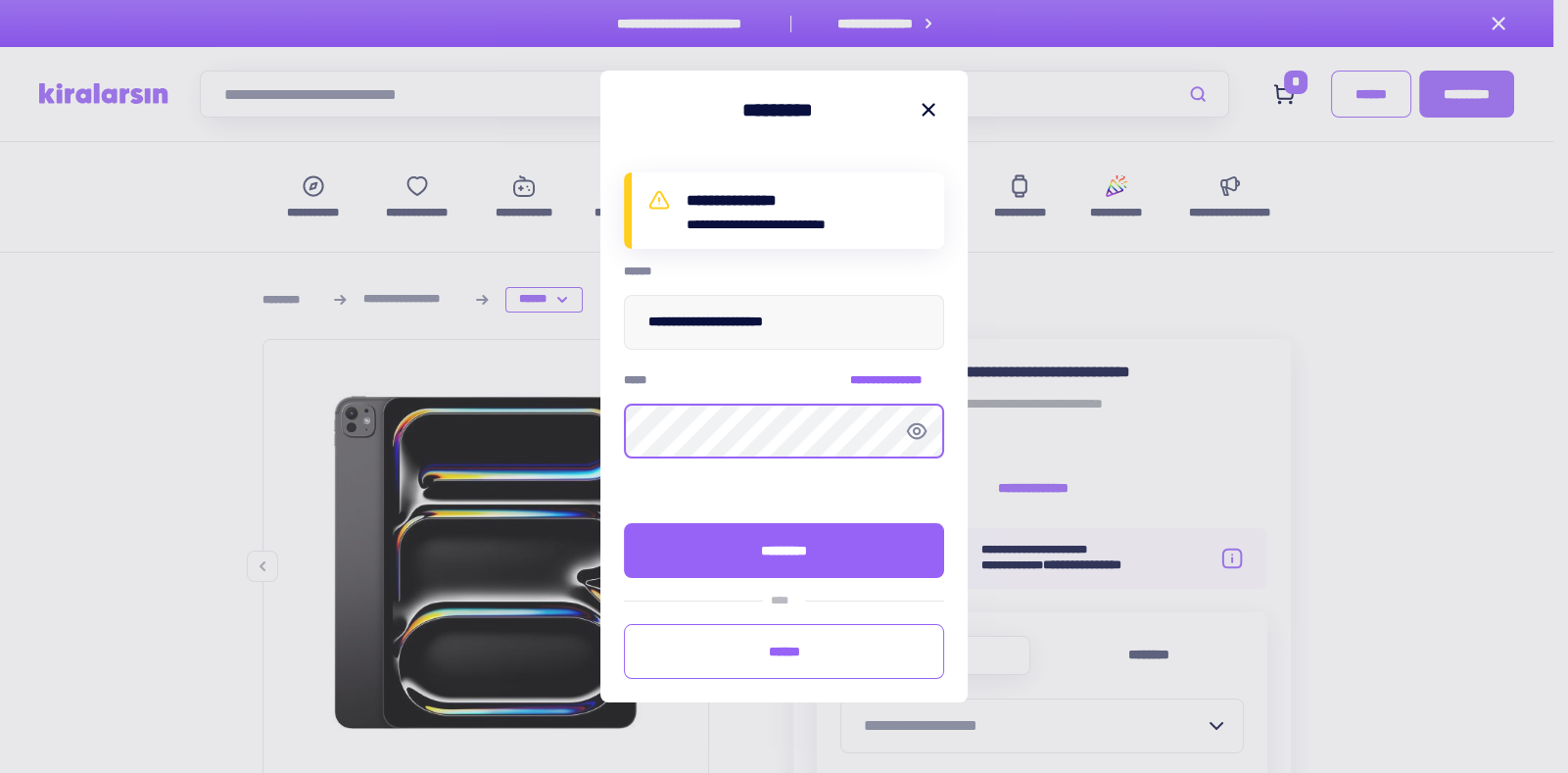 click at bounding box center (0, 0) 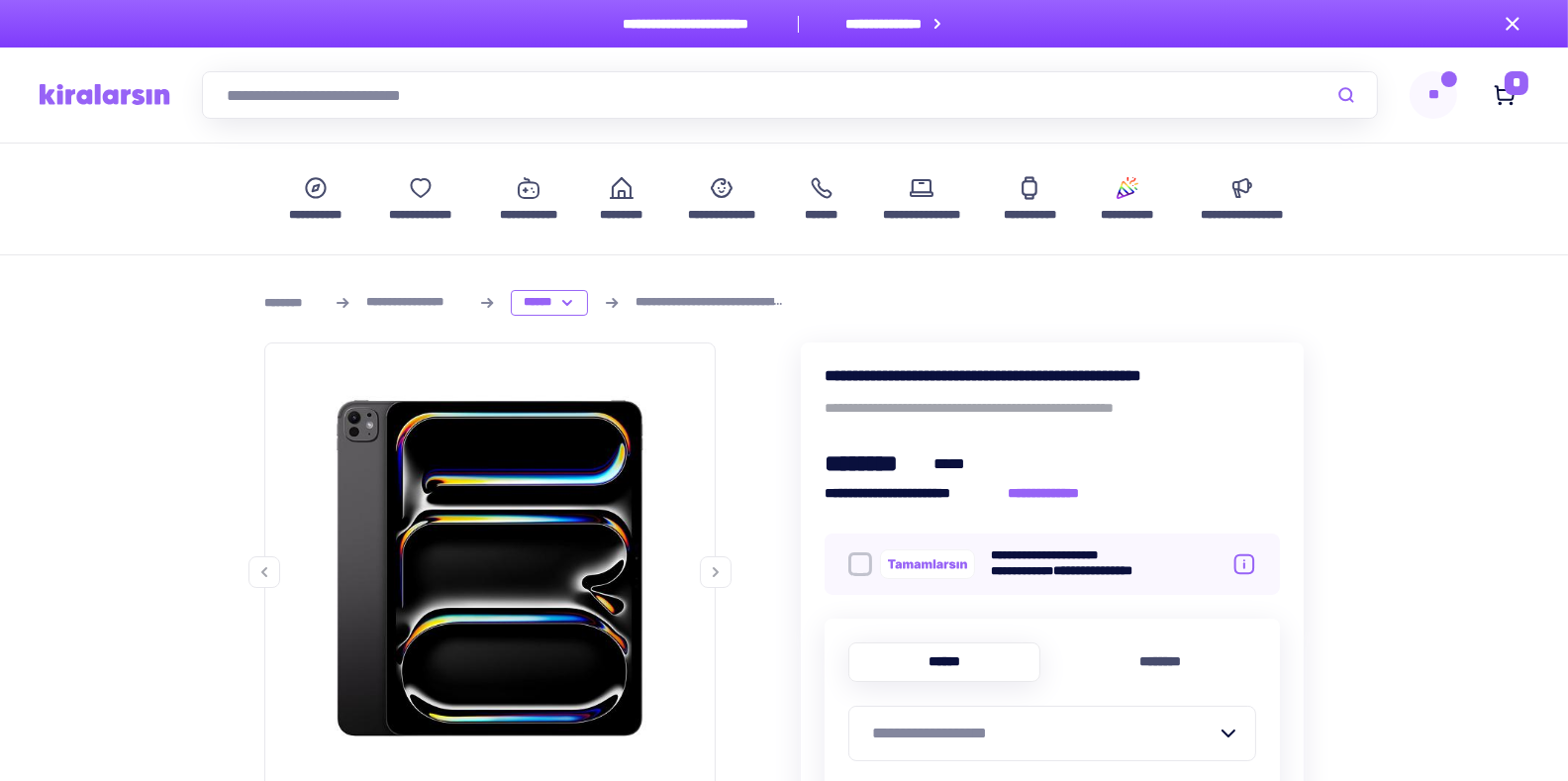 click 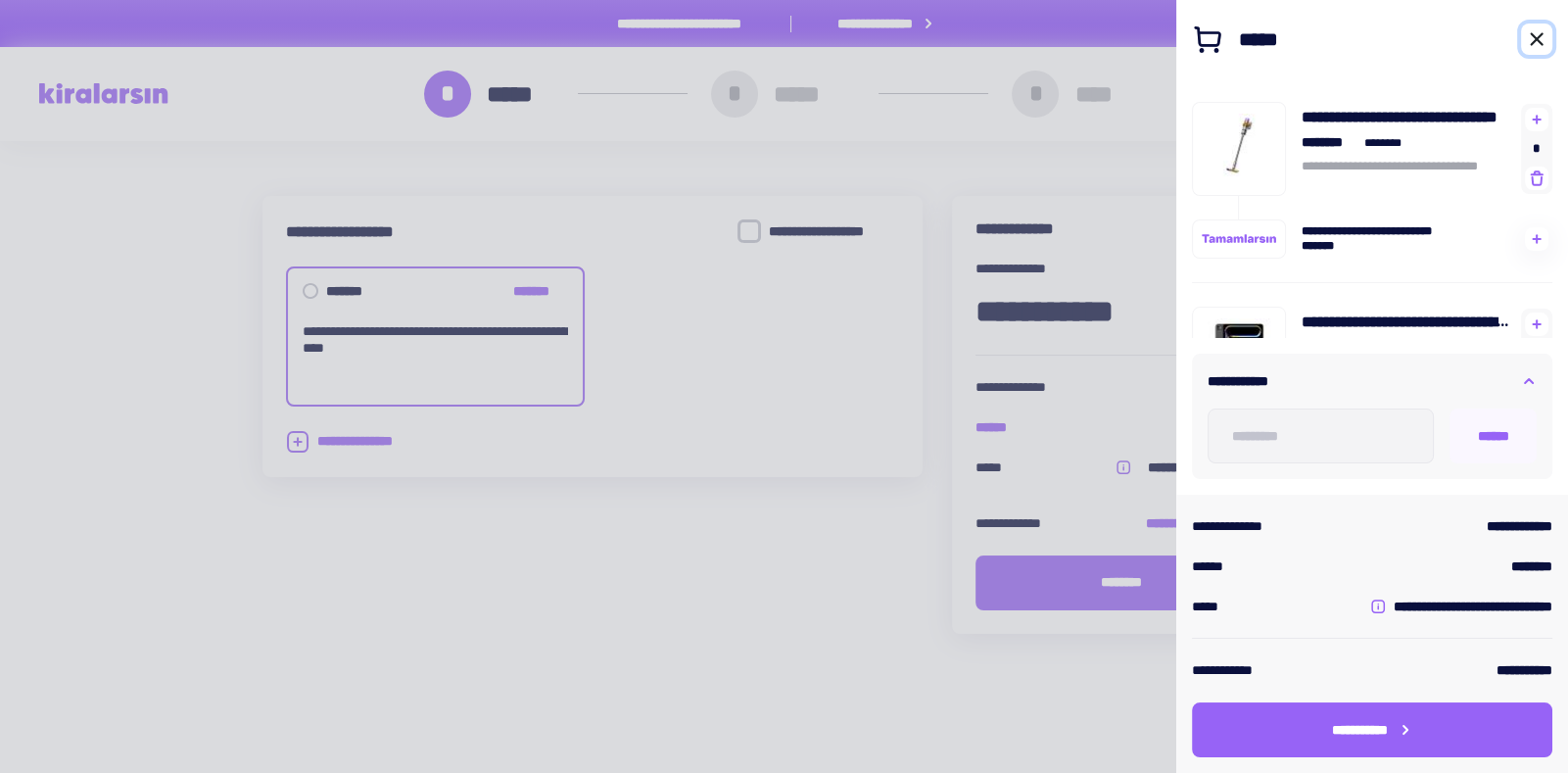 click 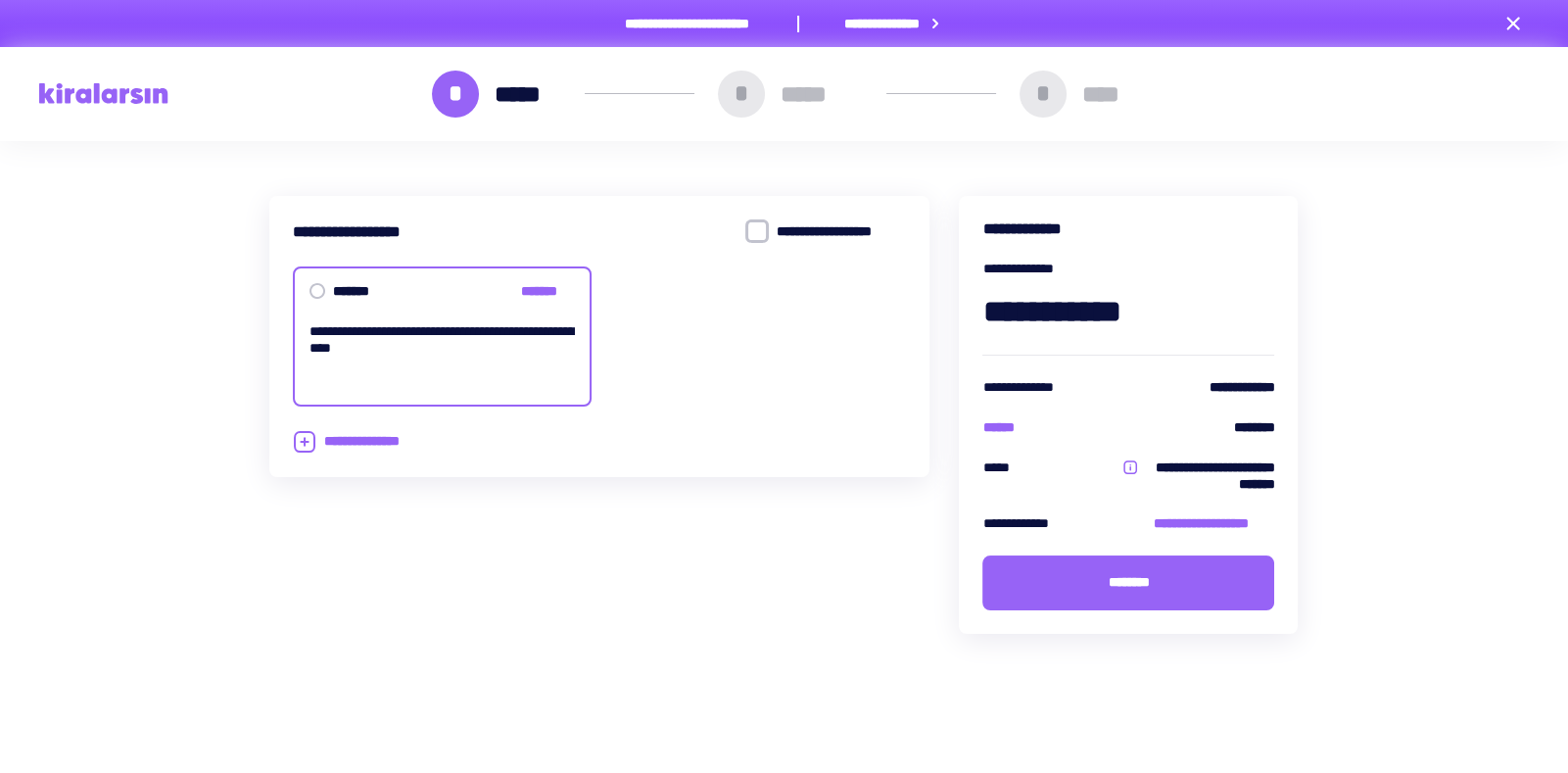 click on "**********" at bounding box center [1214, 523] 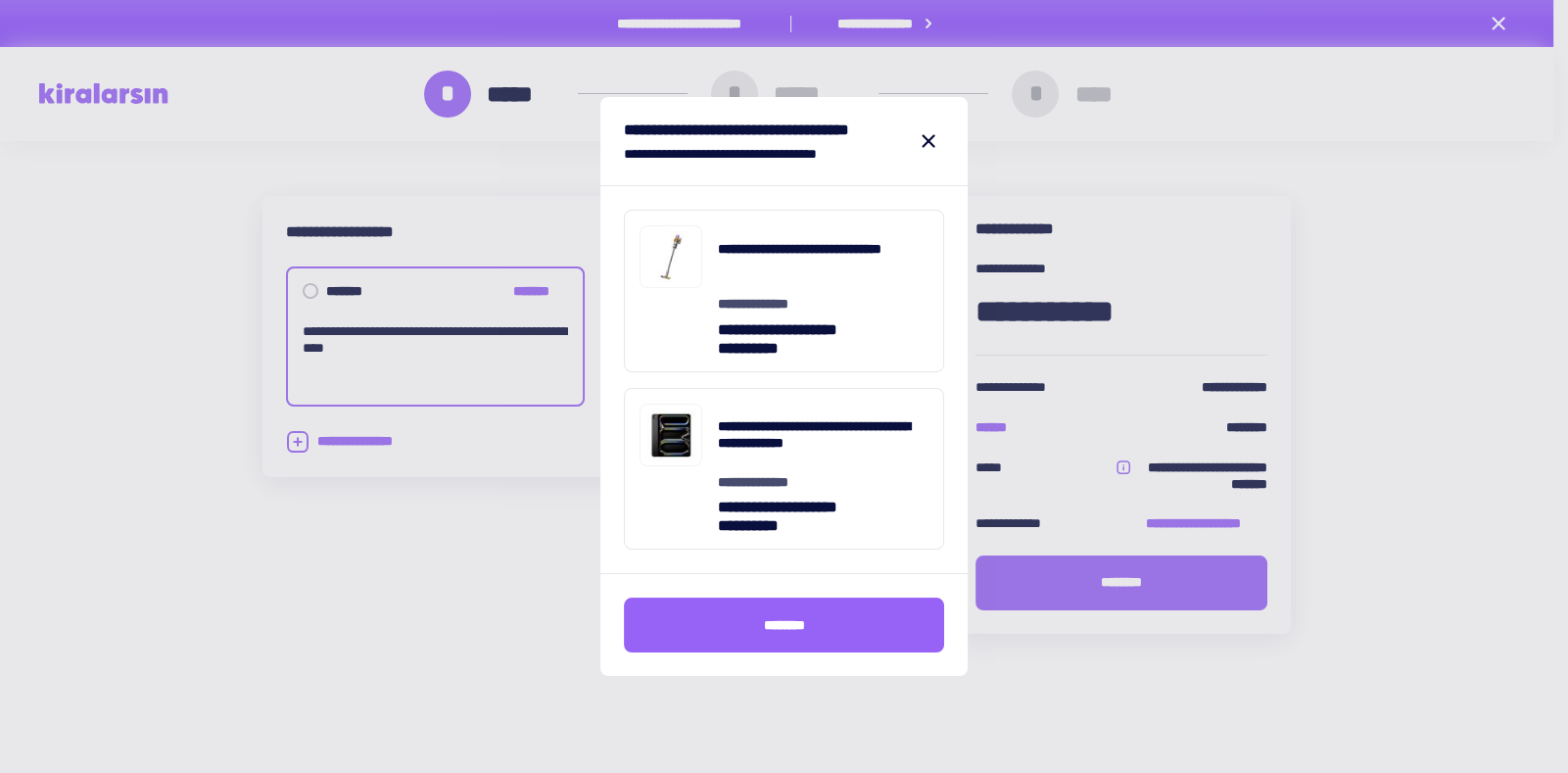 click 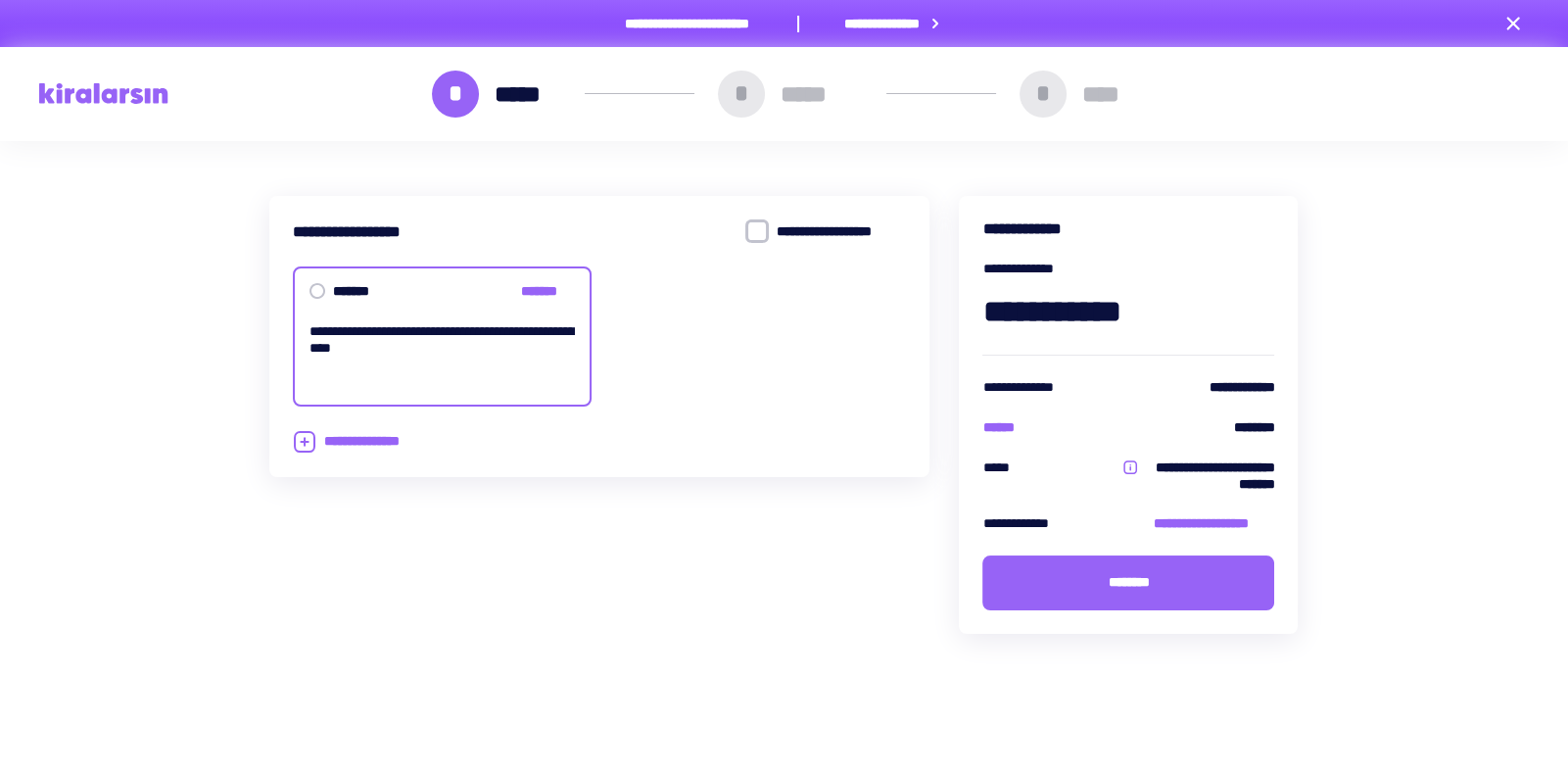 click on "******" at bounding box center [1004, 427] 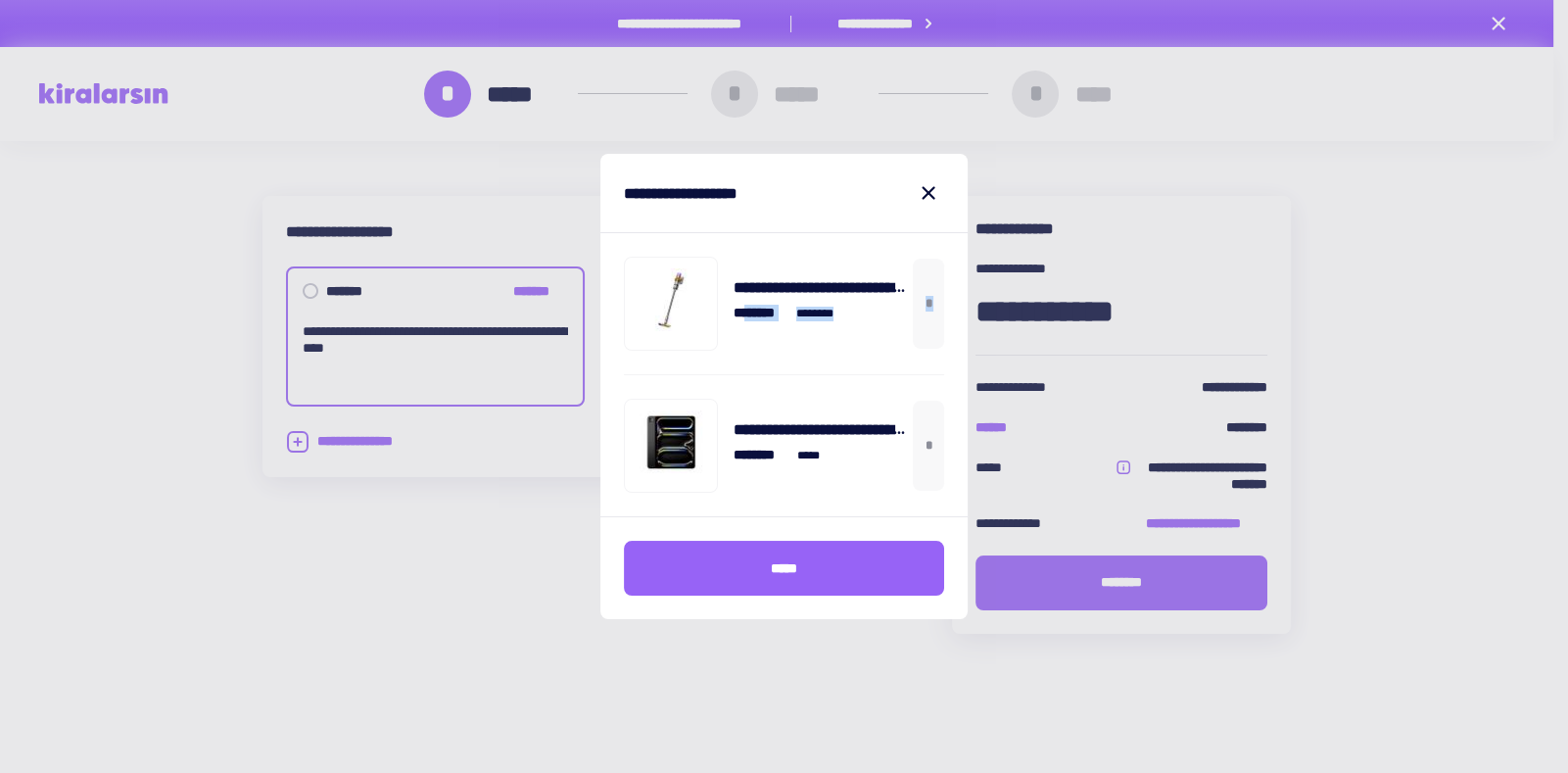 drag, startPoint x: 933, startPoint y: 305, endPoint x: 745, endPoint y: 294, distance: 188.32153 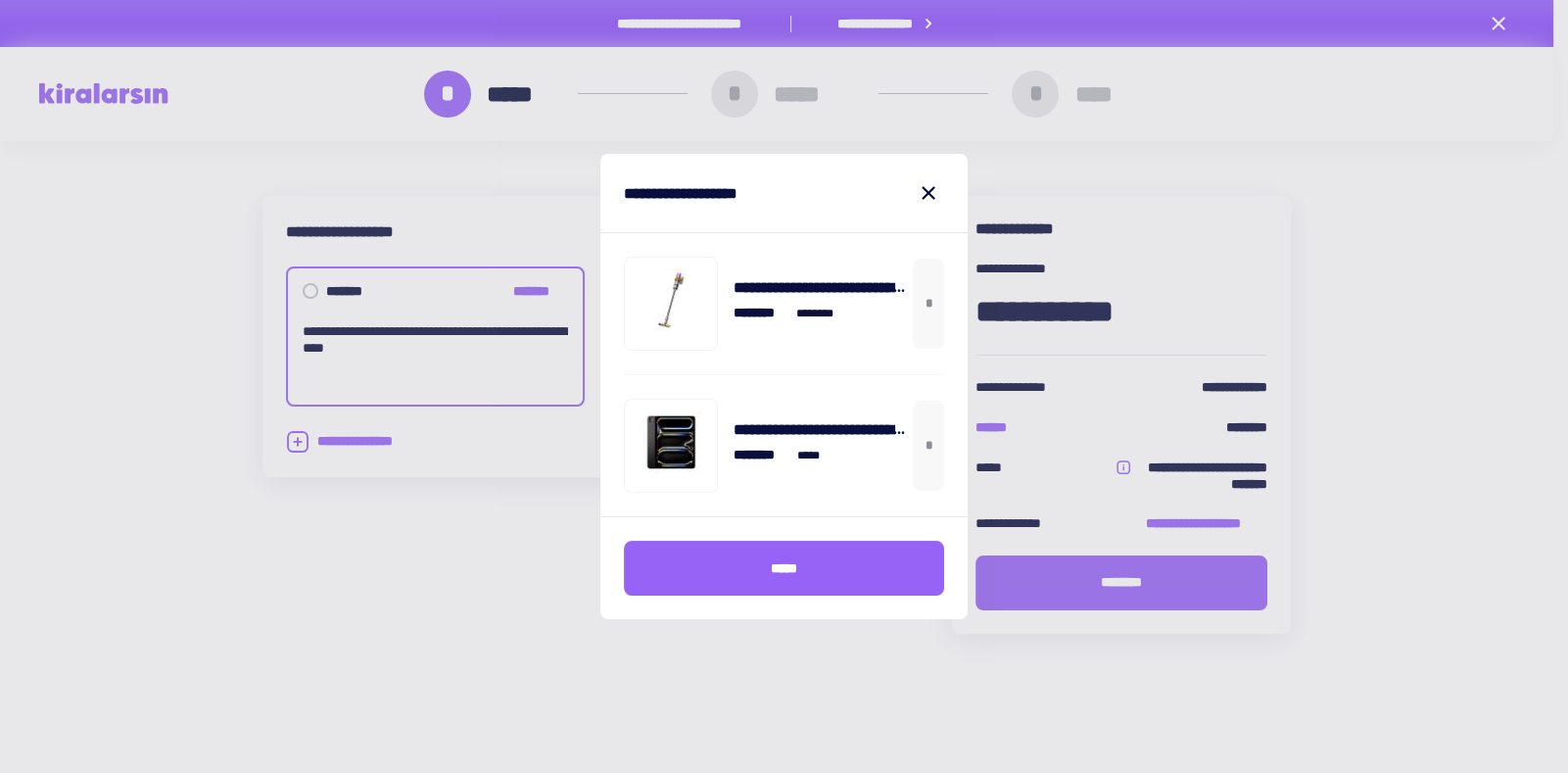click 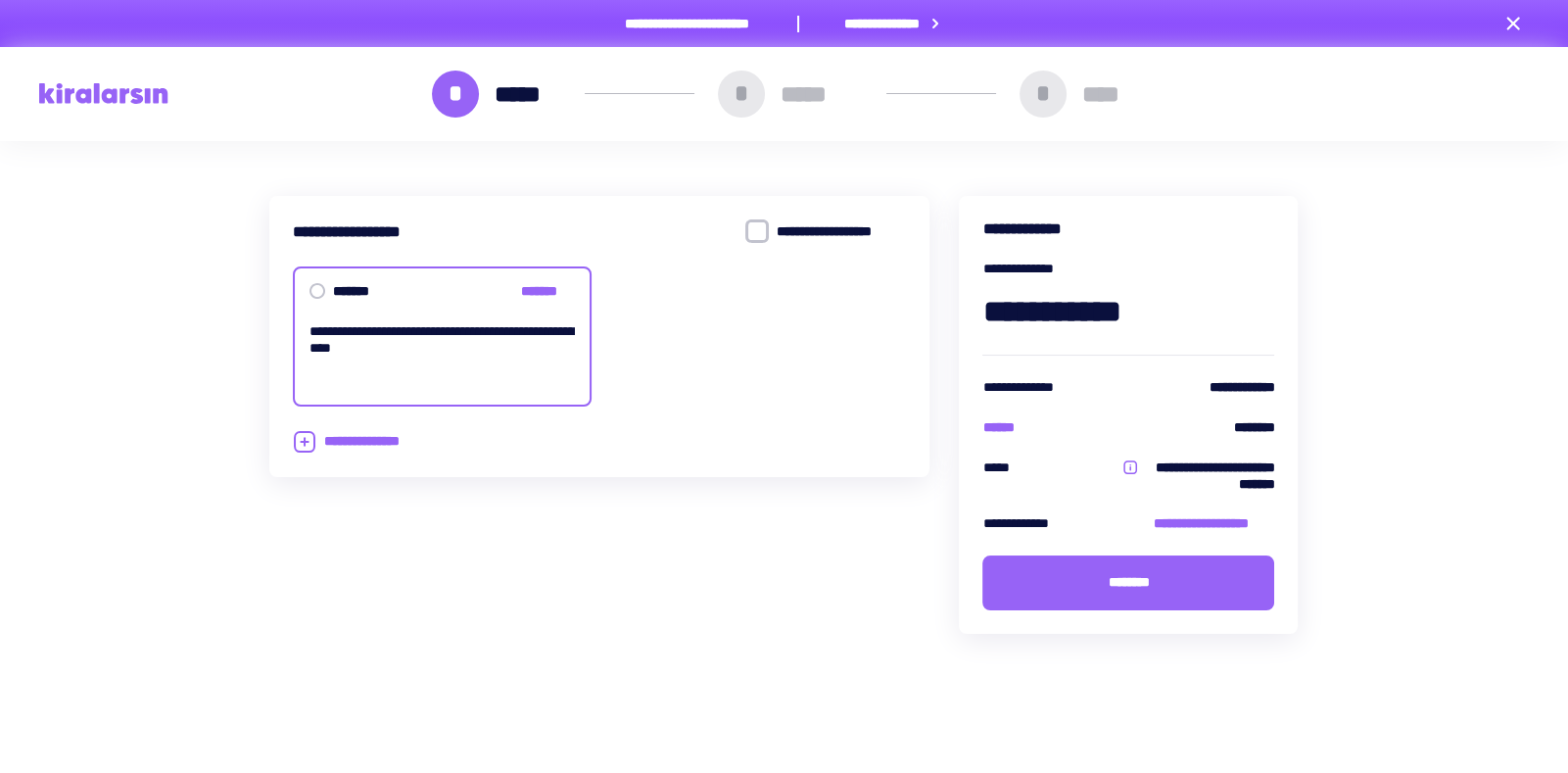 click on "********" at bounding box center [1128, 583] 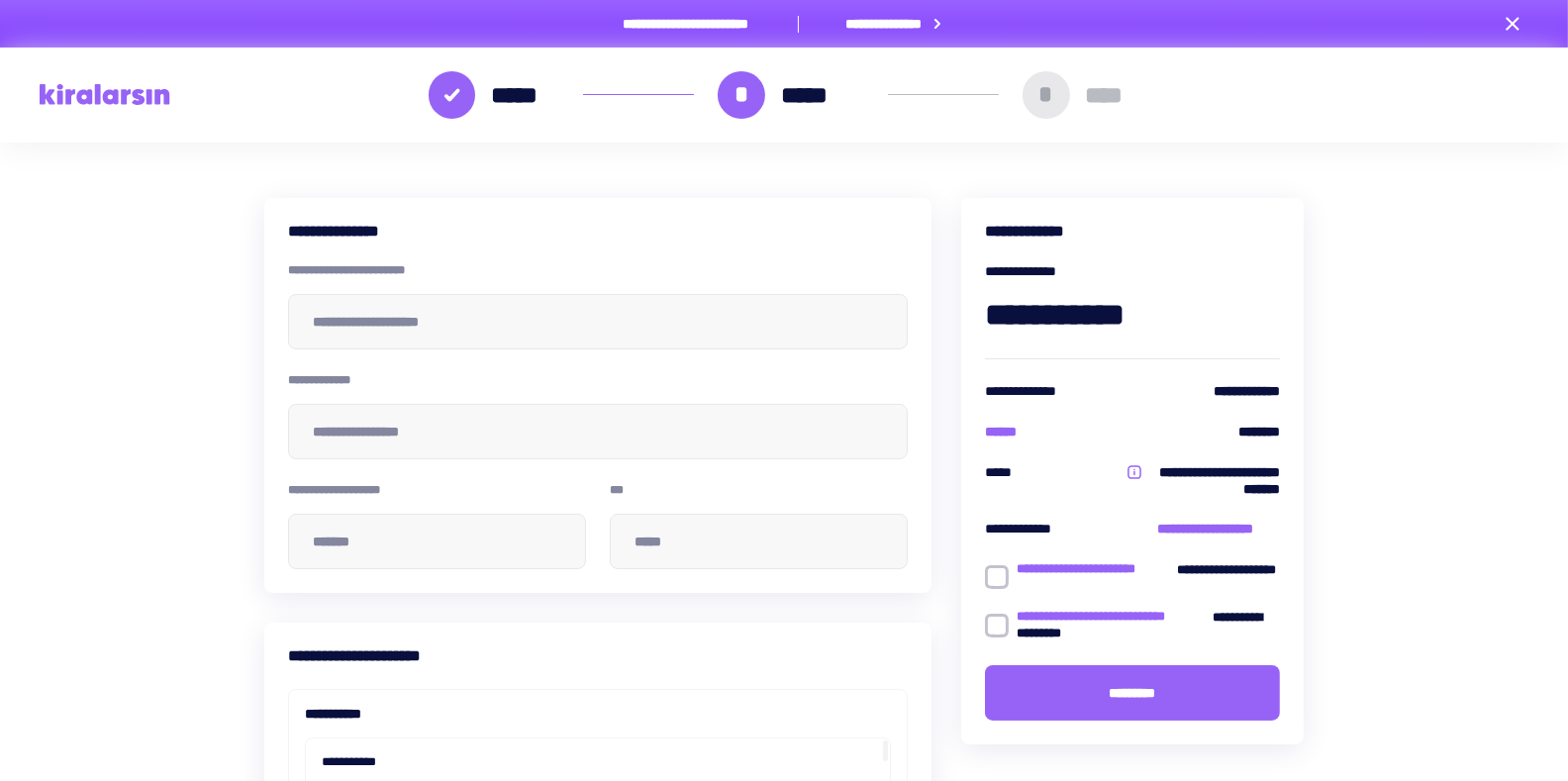click 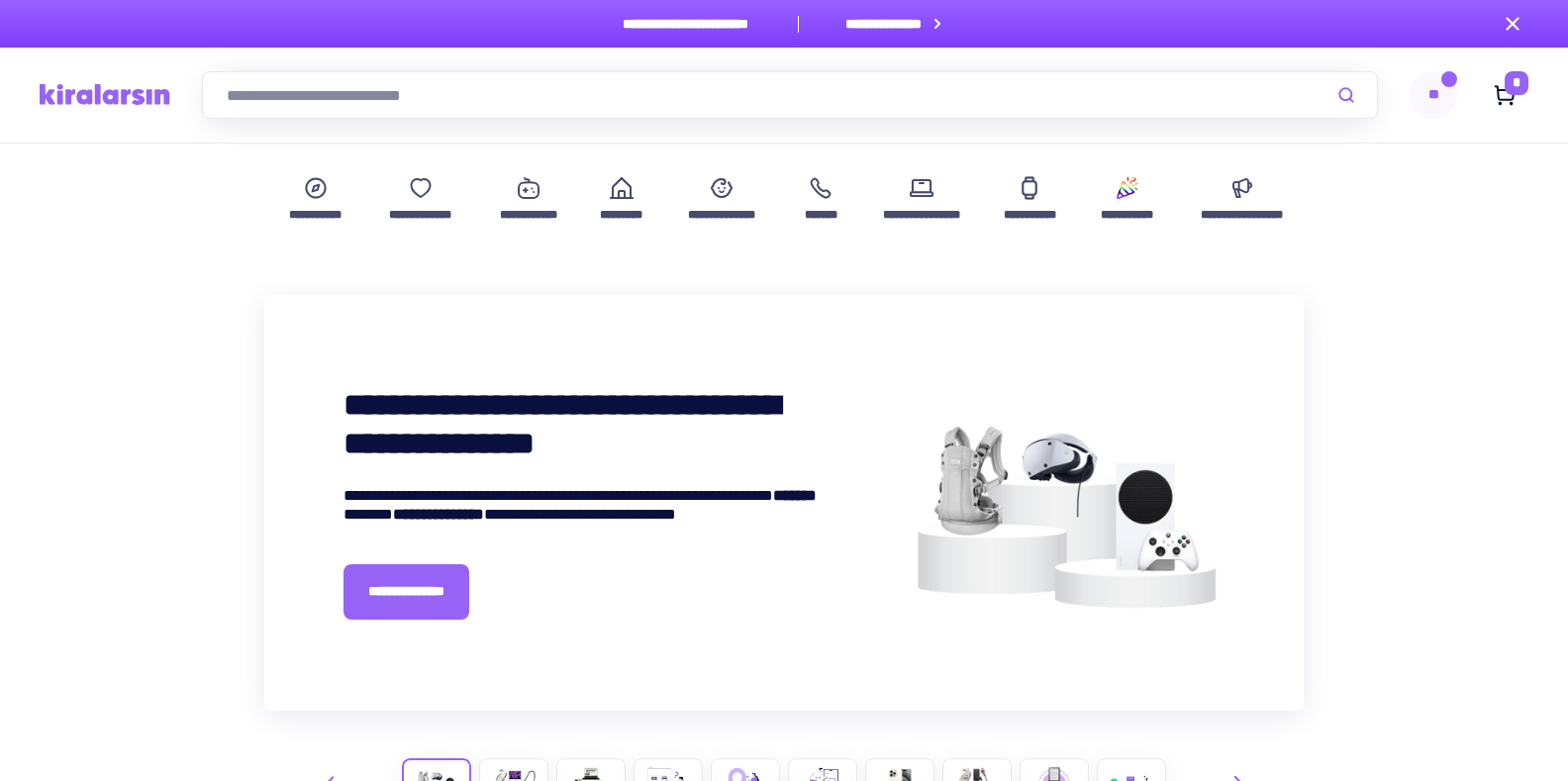 scroll, scrollTop: 0, scrollLeft: 0, axis: both 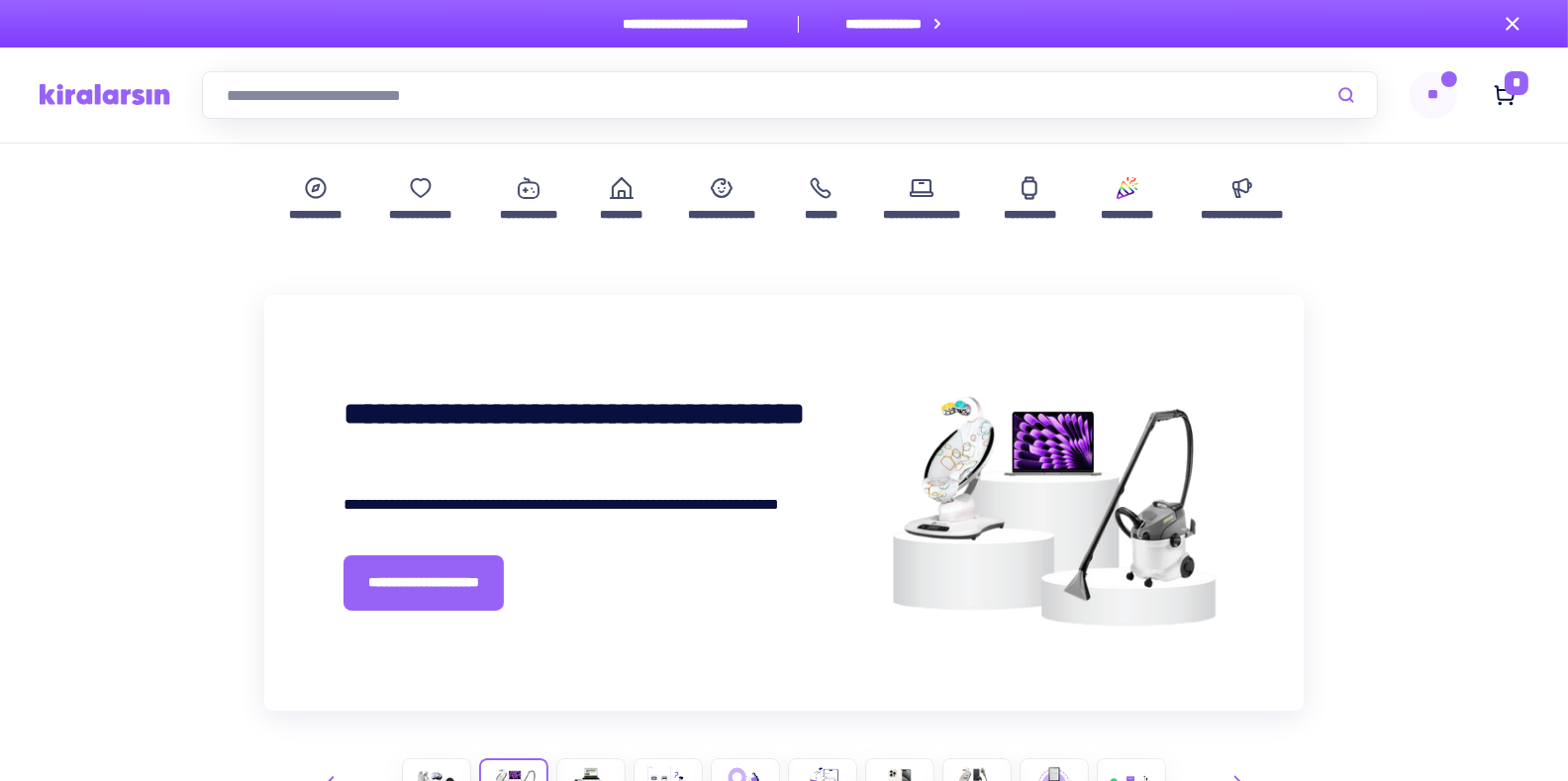 click at bounding box center (1505, 95) 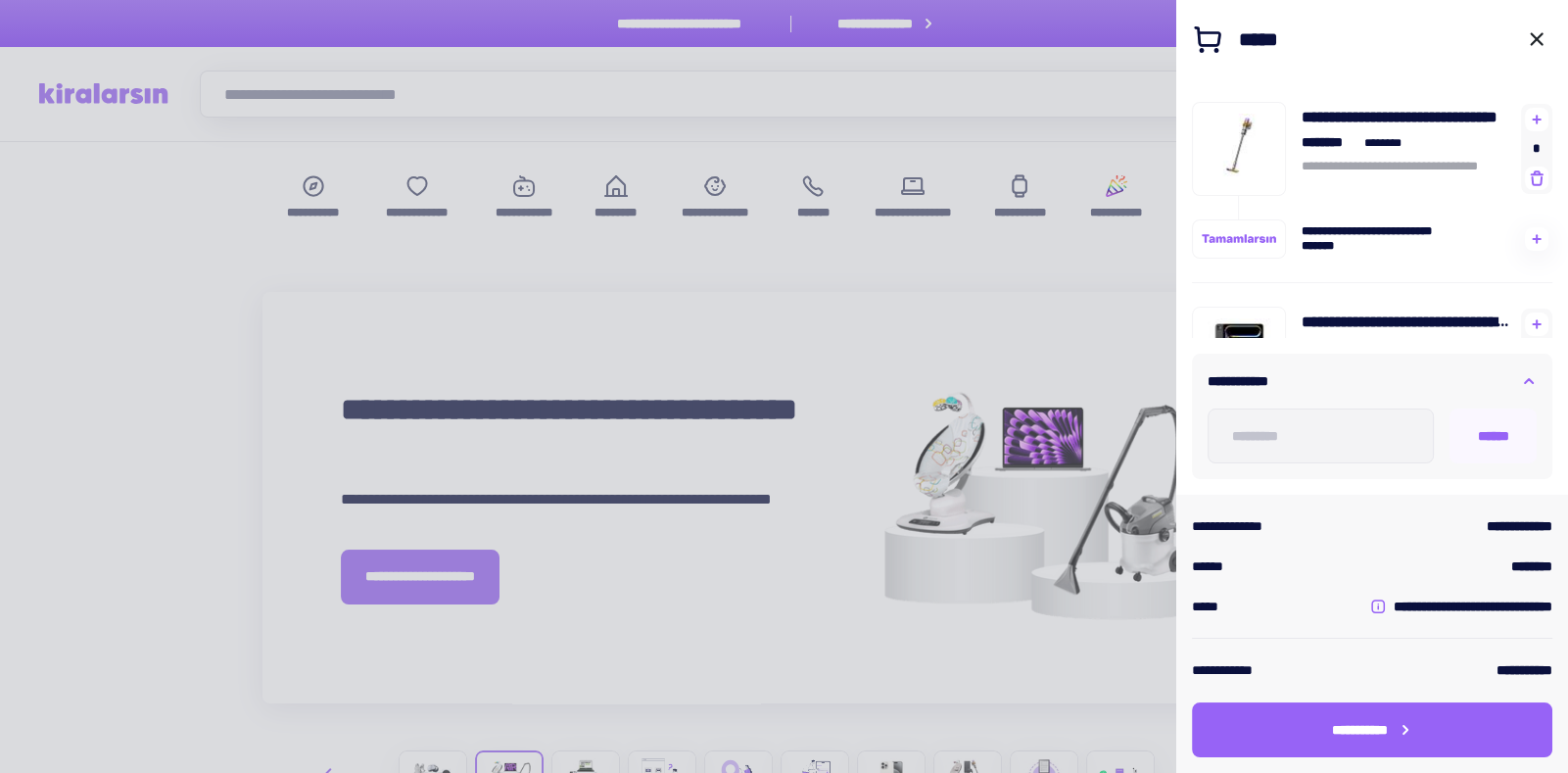 click on "**********" at bounding box center (1372, 270) 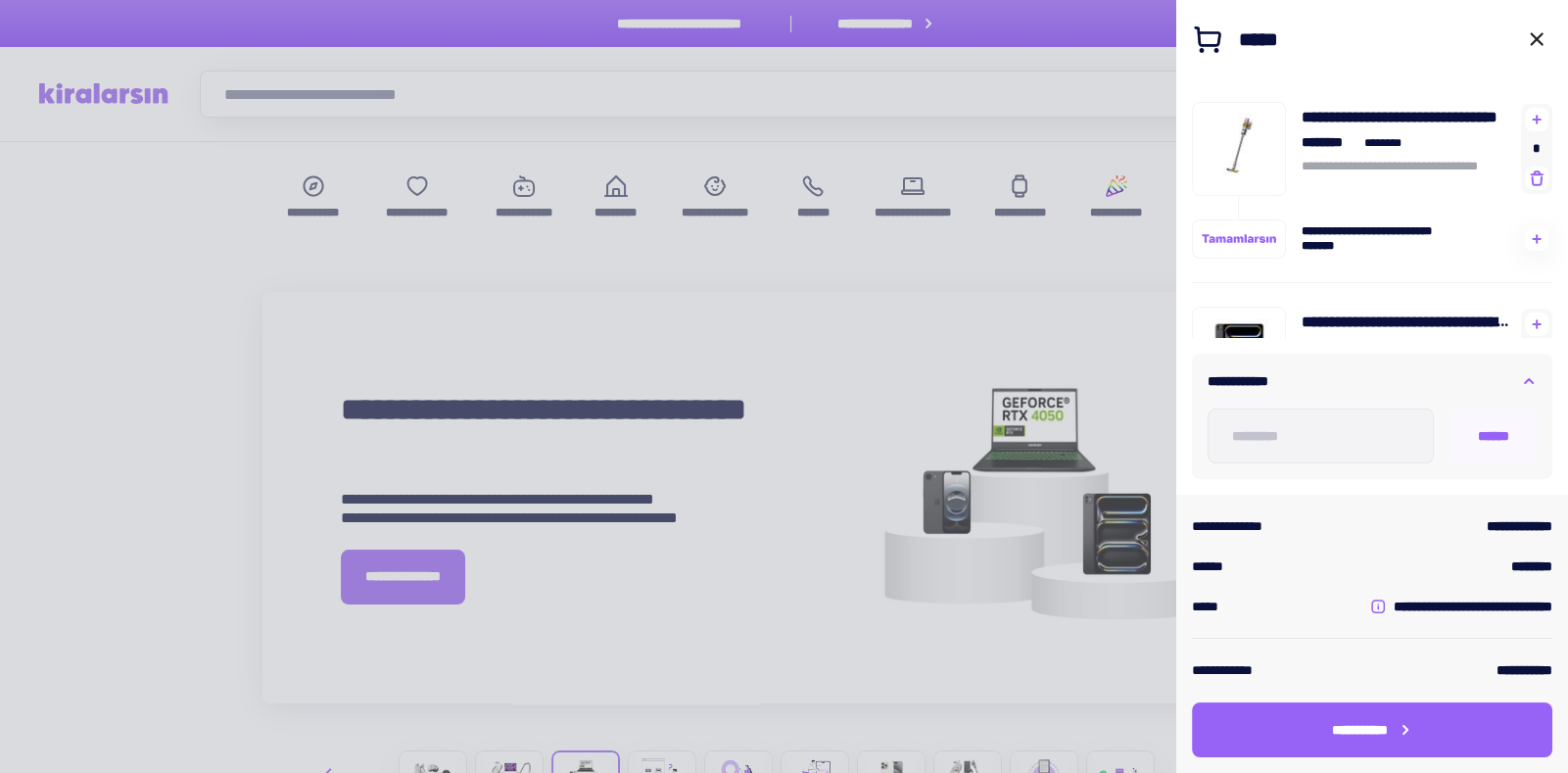 click 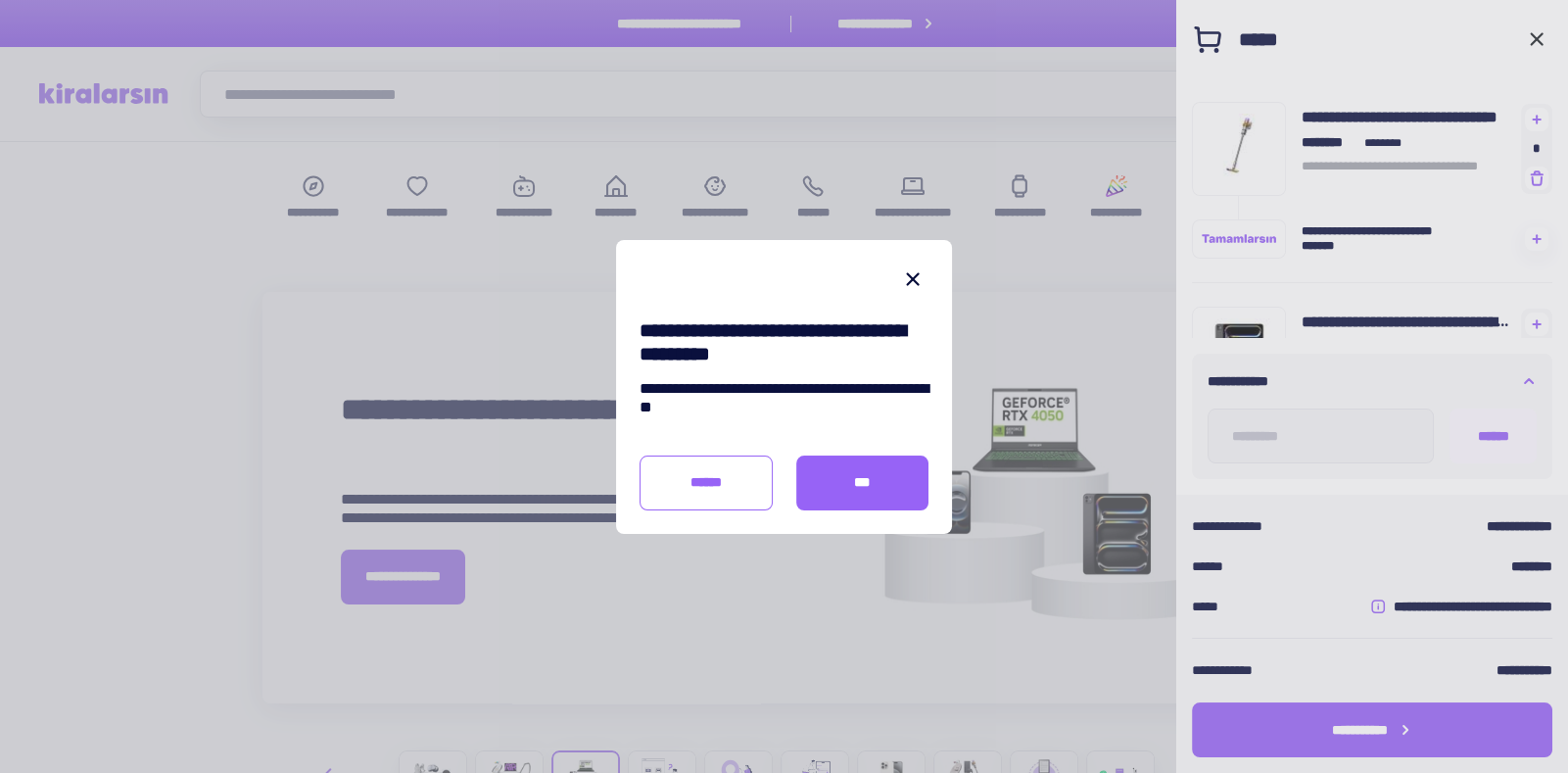 click on "***" at bounding box center (863, 483) 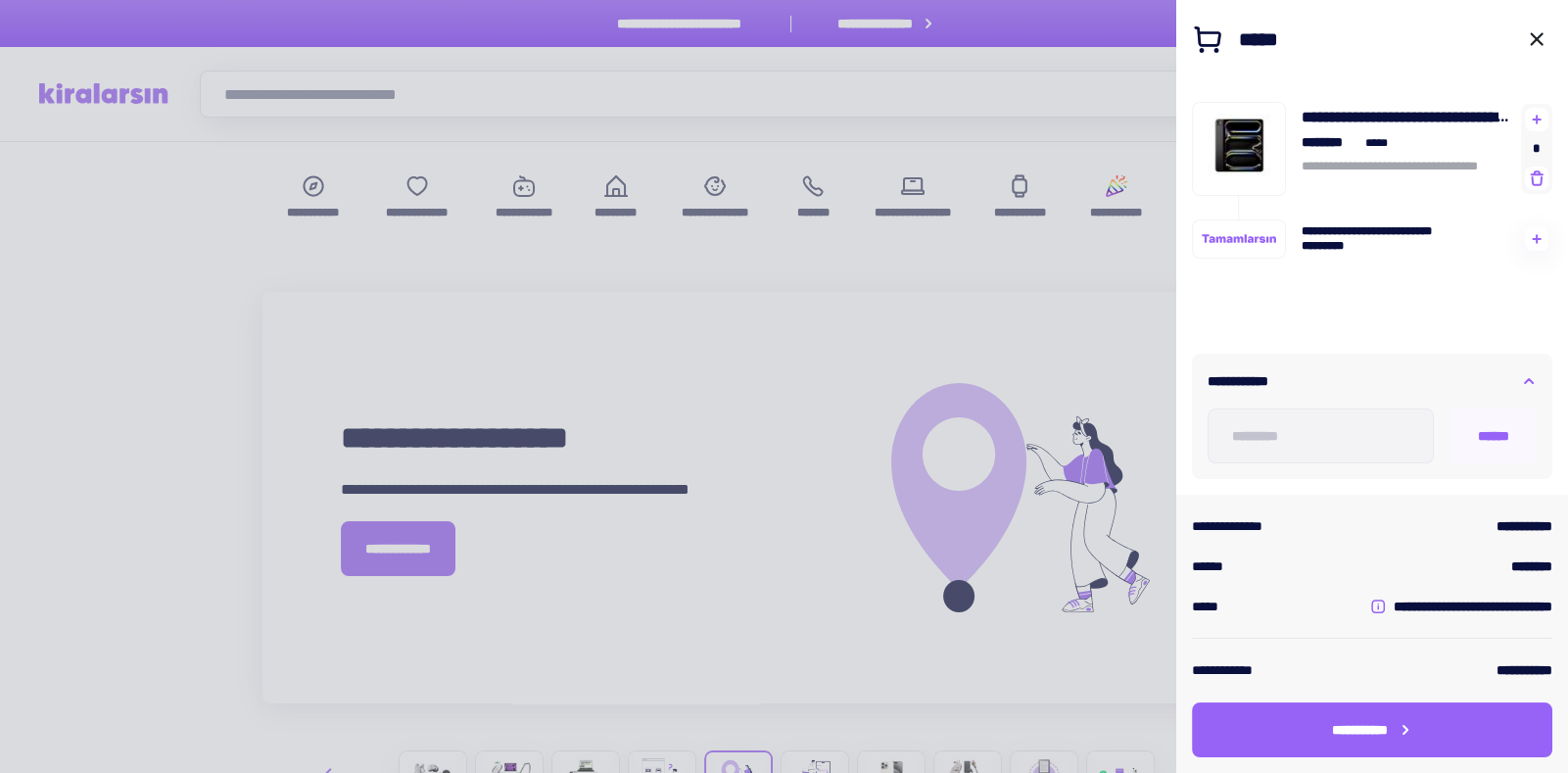 click on "**********" at bounding box center [1372, 730] 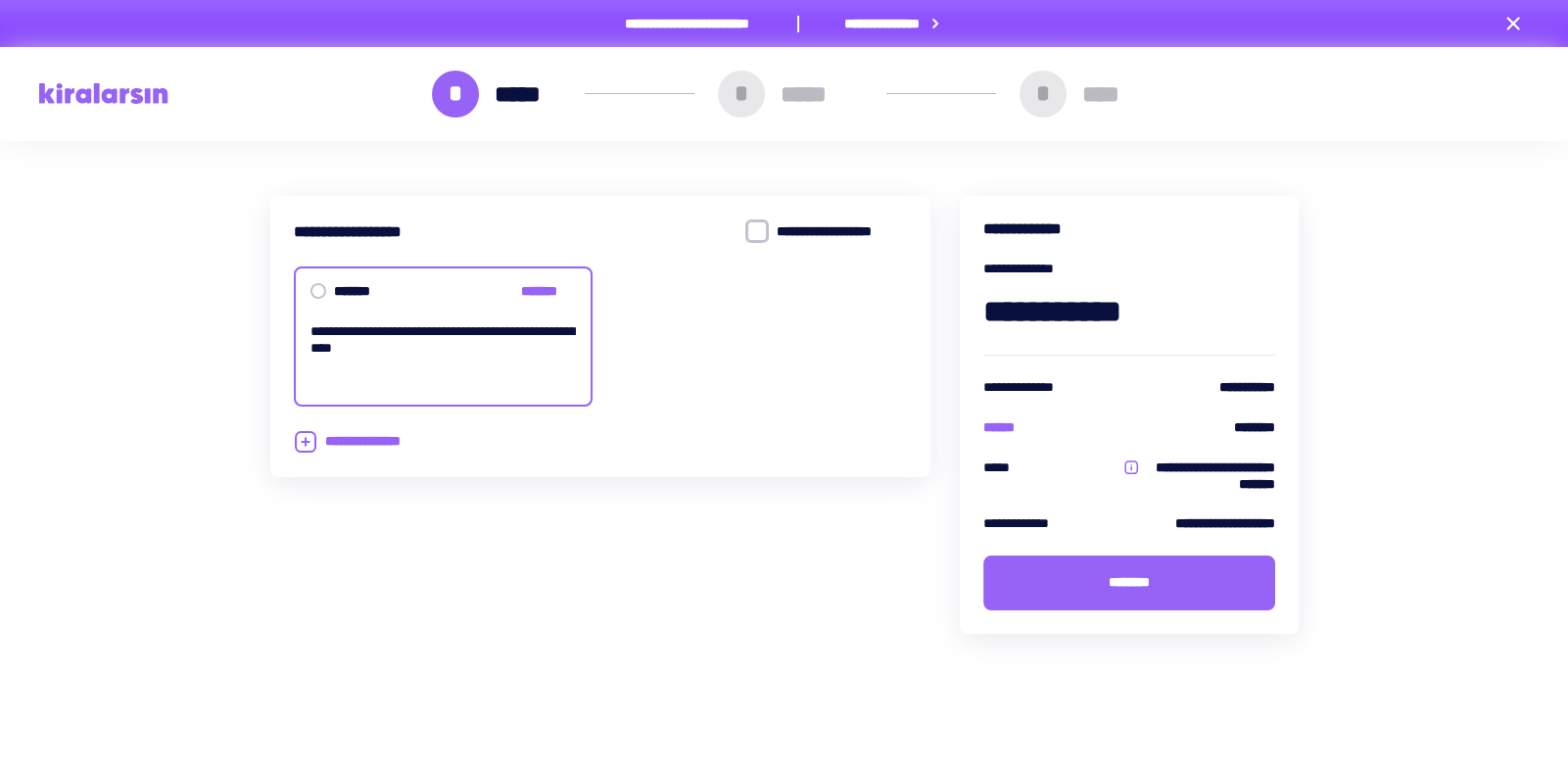 click on "********" at bounding box center (1129, 582) 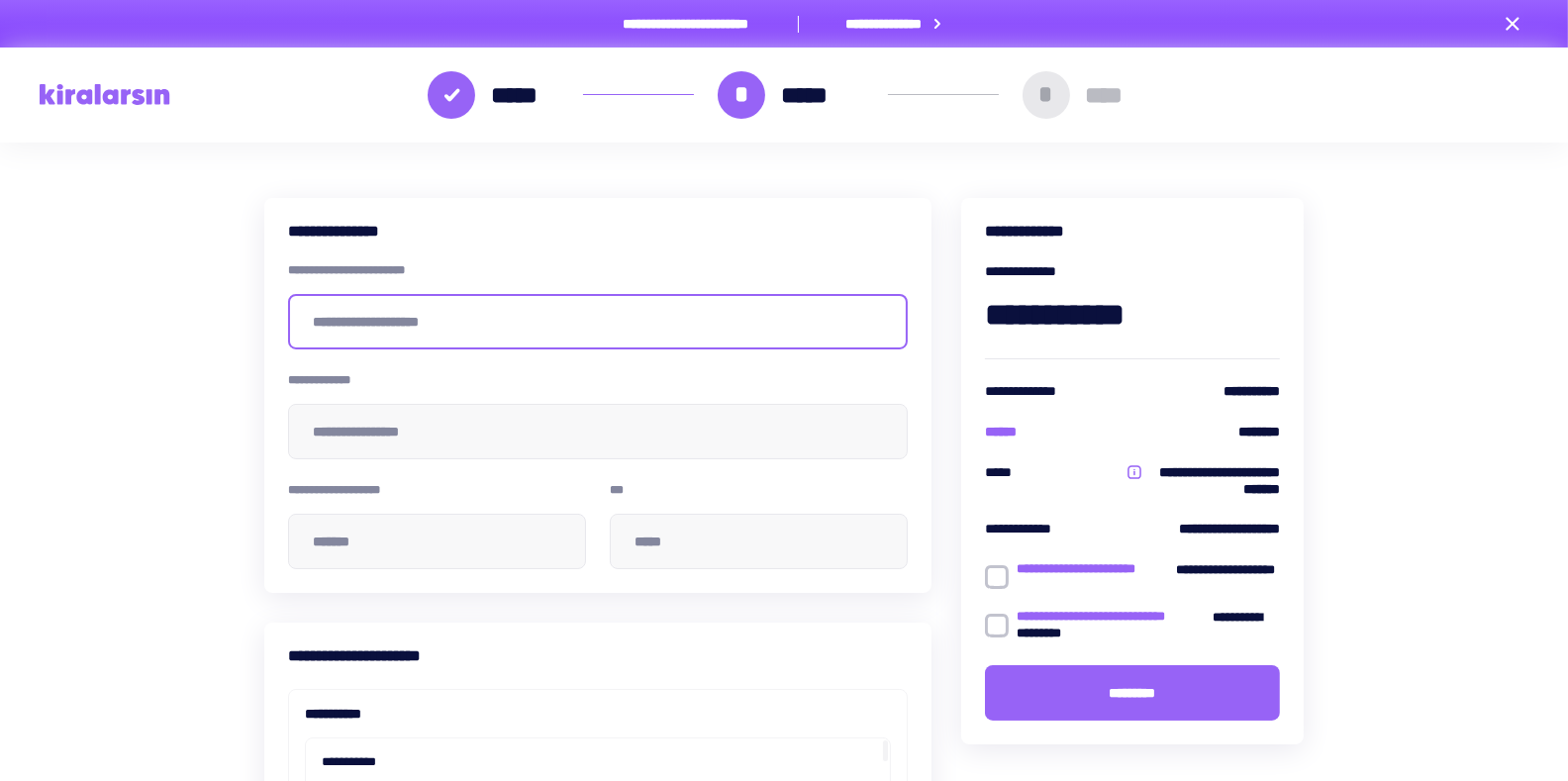 click at bounding box center (598, 322) 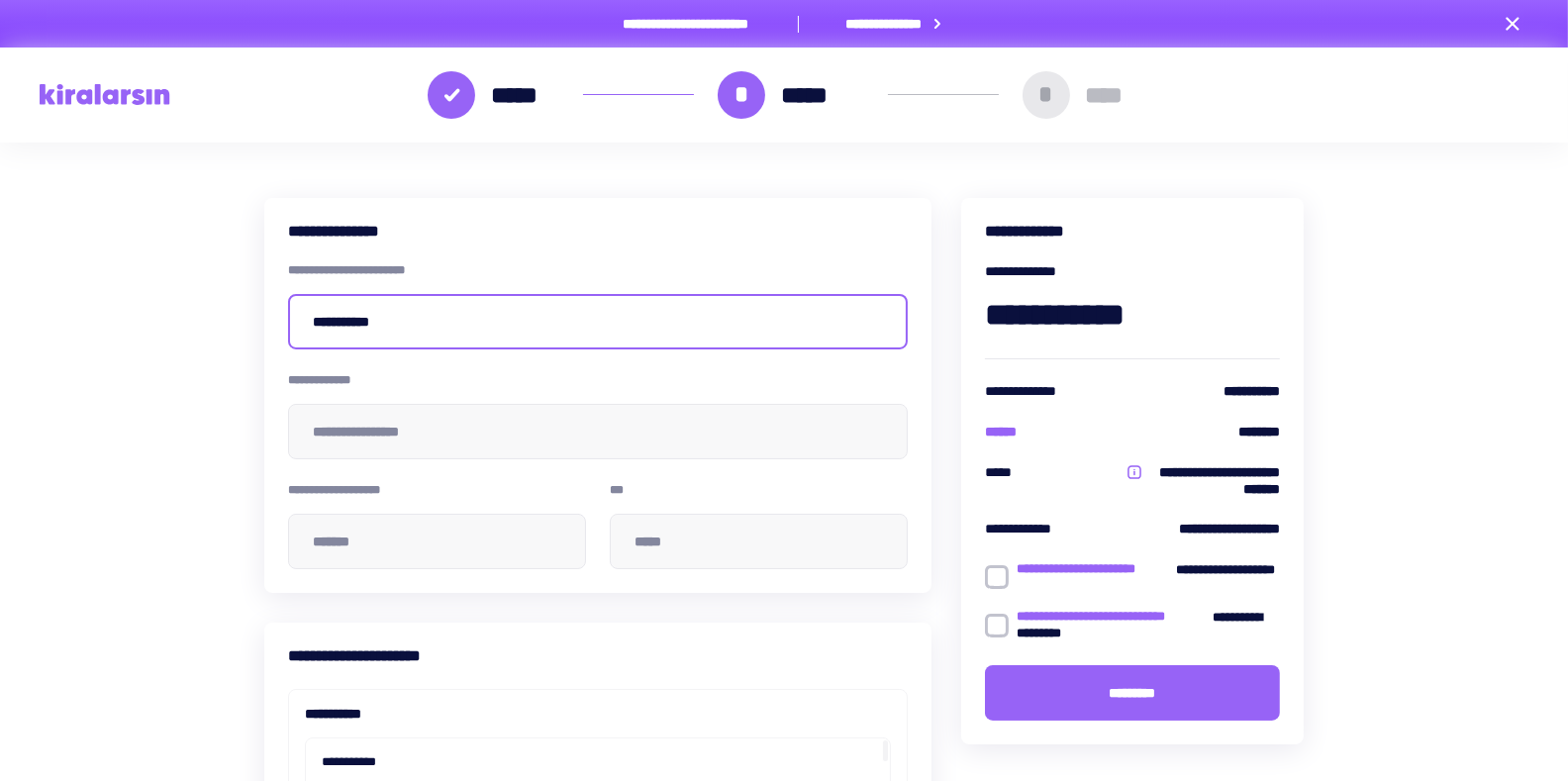 type on "**********" 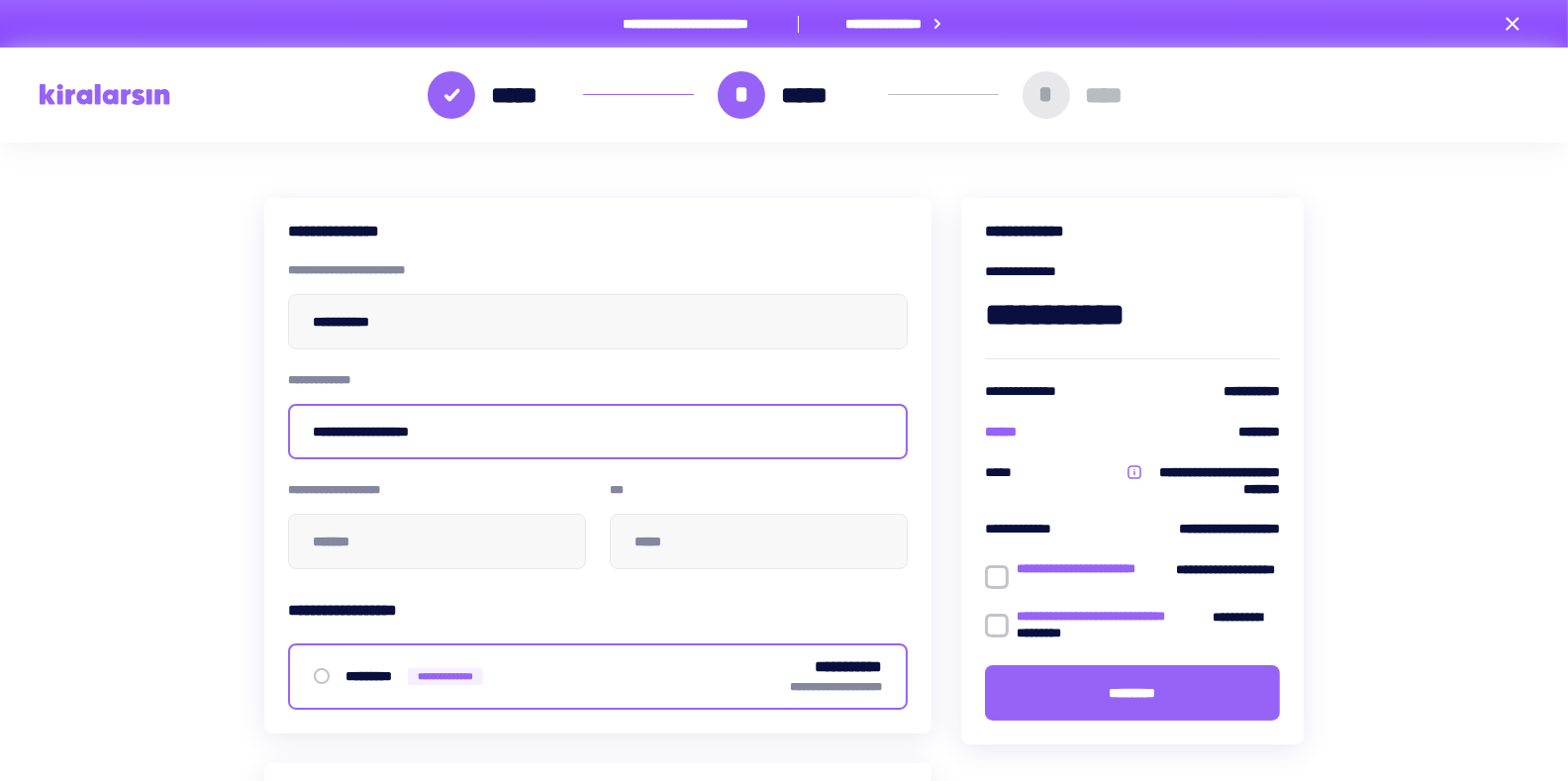 type on "**********" 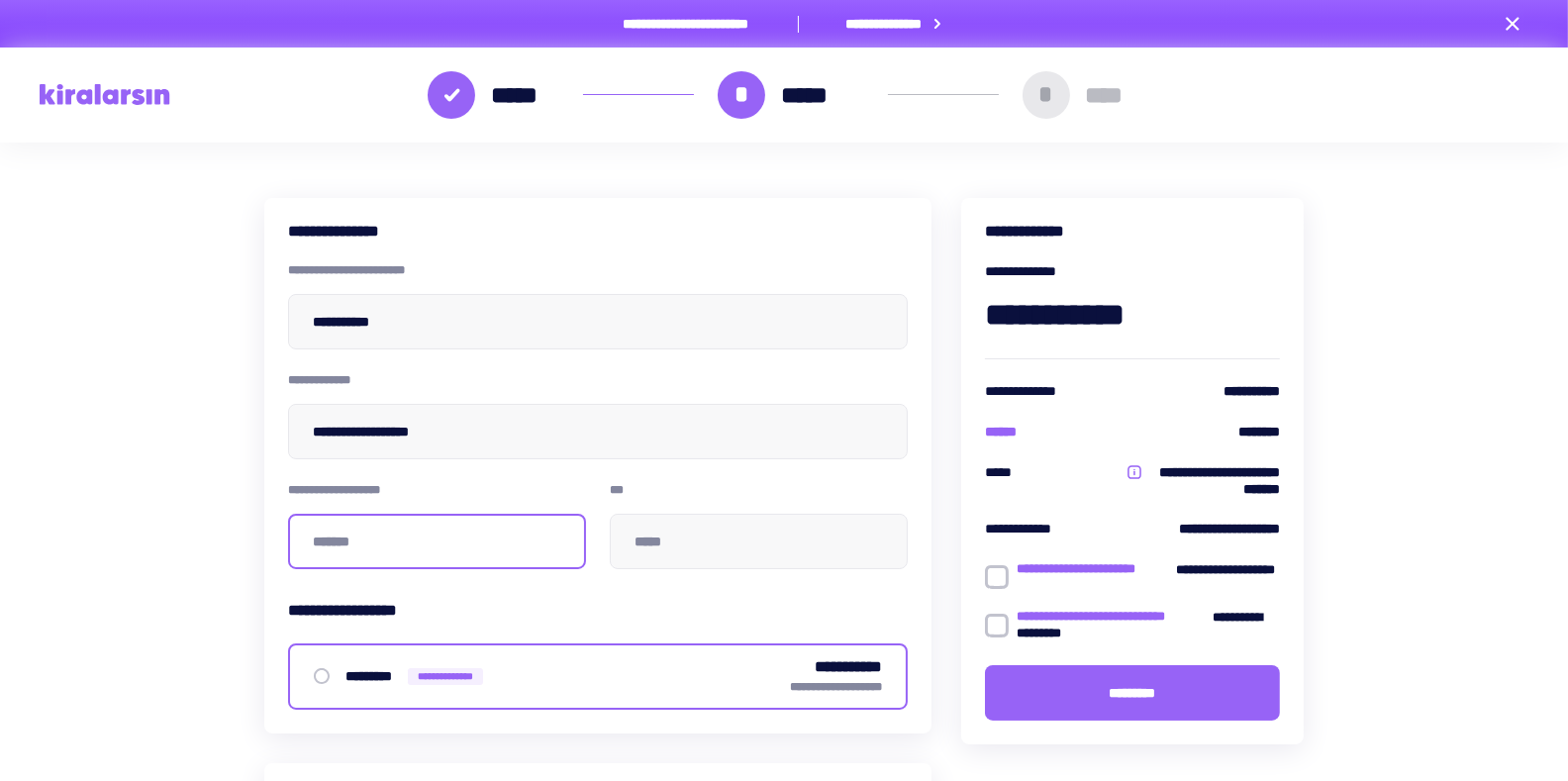click at bounding box center (437, 541) 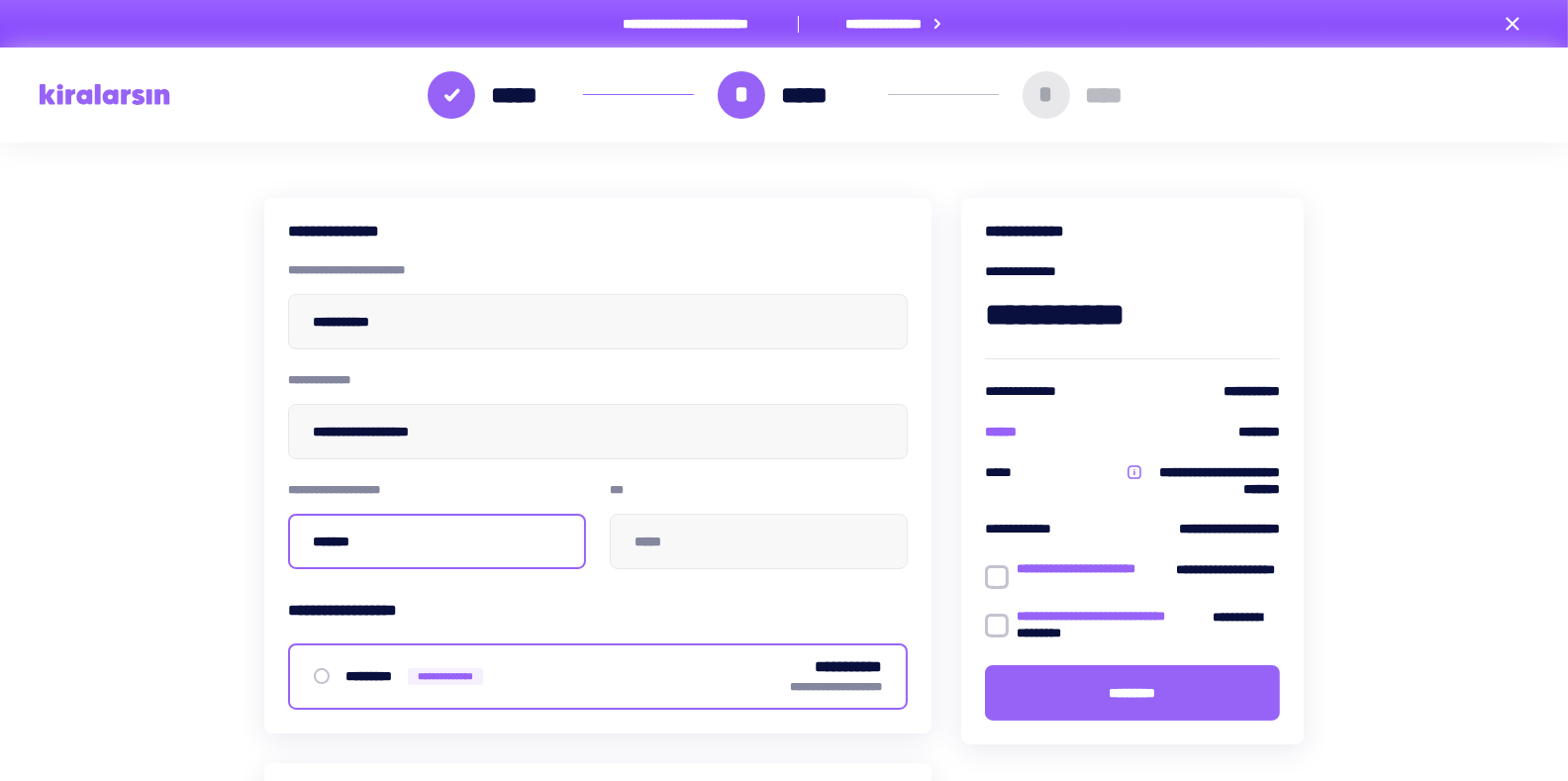 type on "*****" 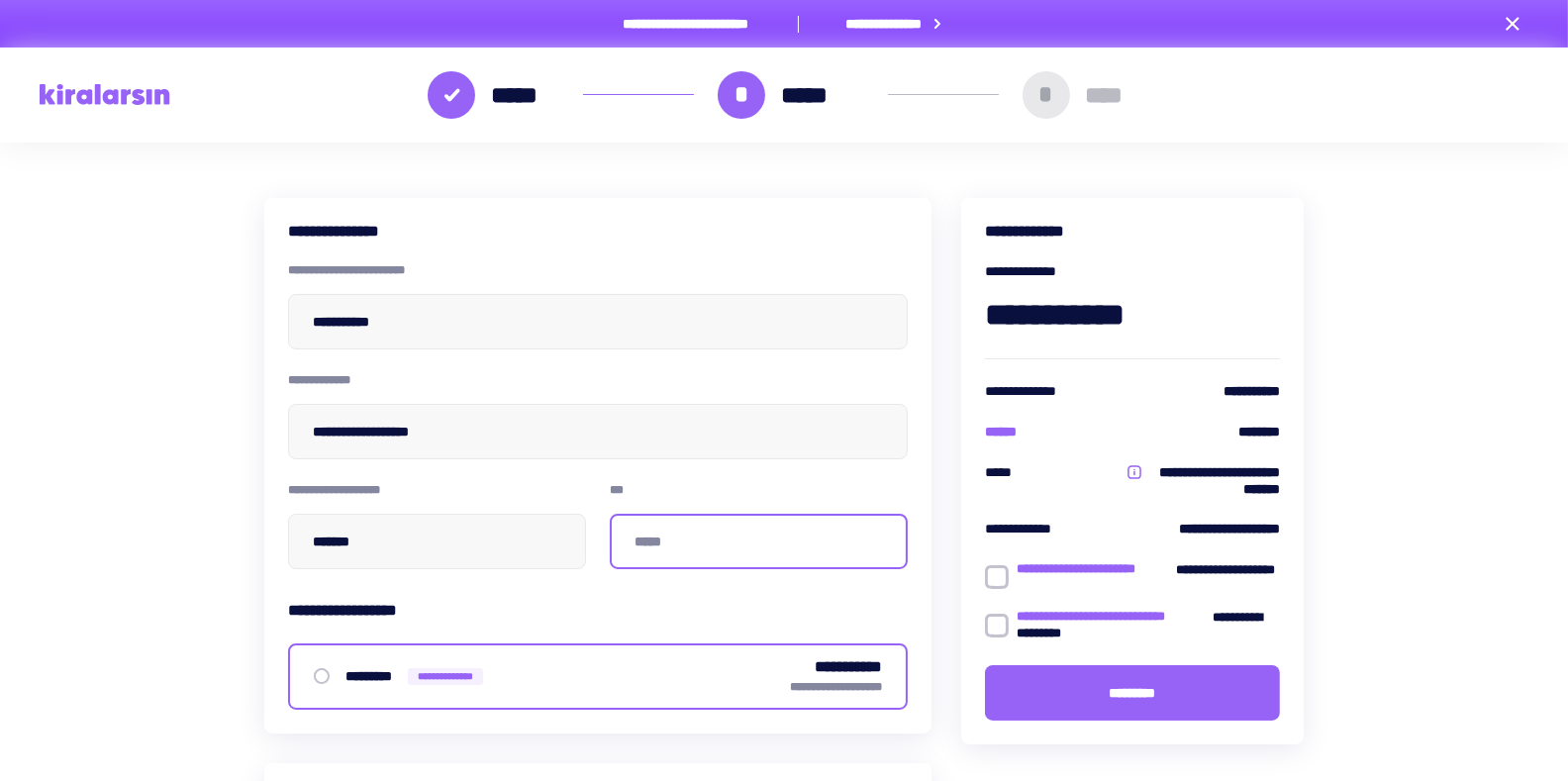 click at bounding box center (758, 541) 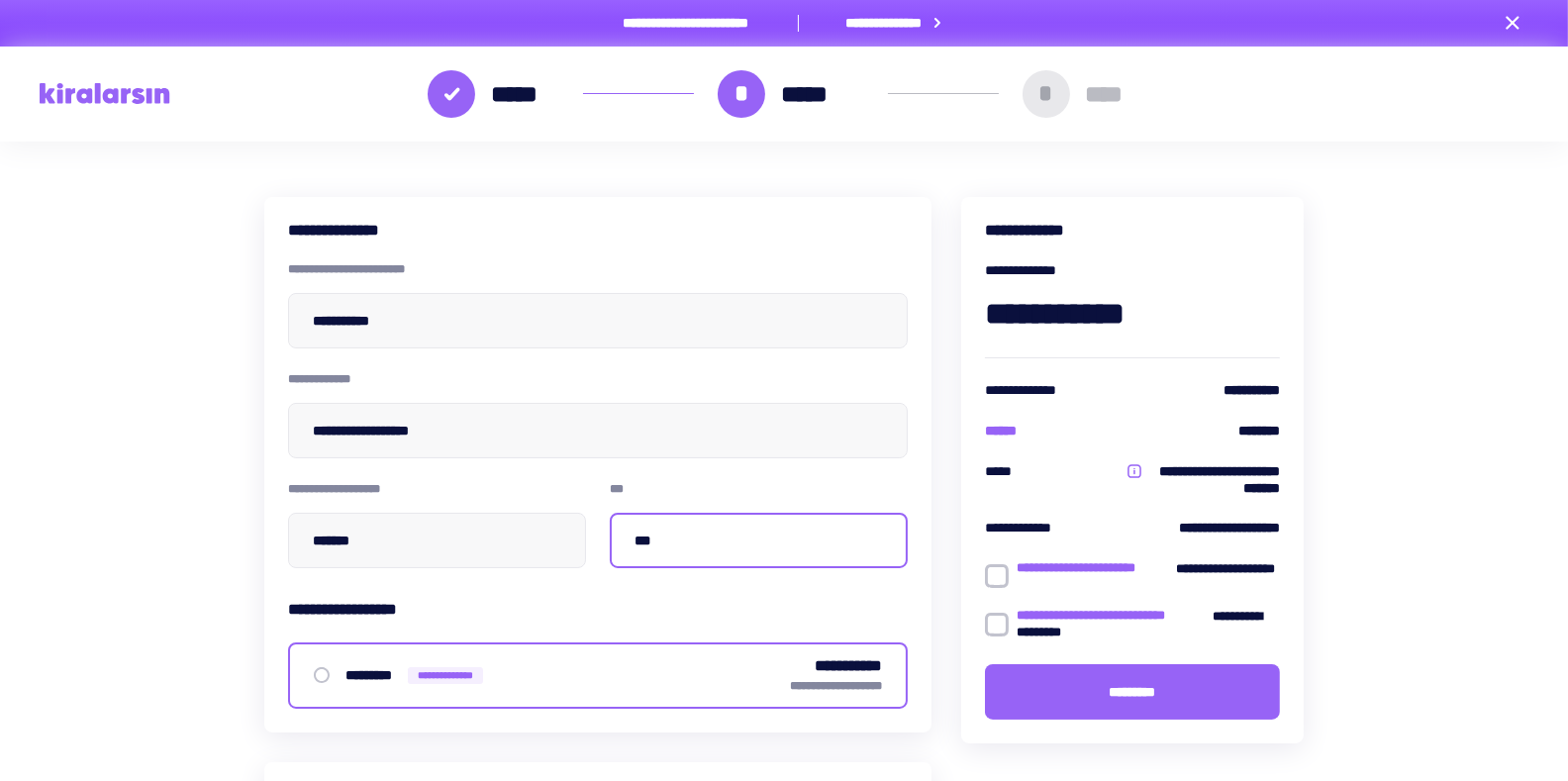 scroll, scrollTop: 31, scrollLeft: 0, axis: vertical 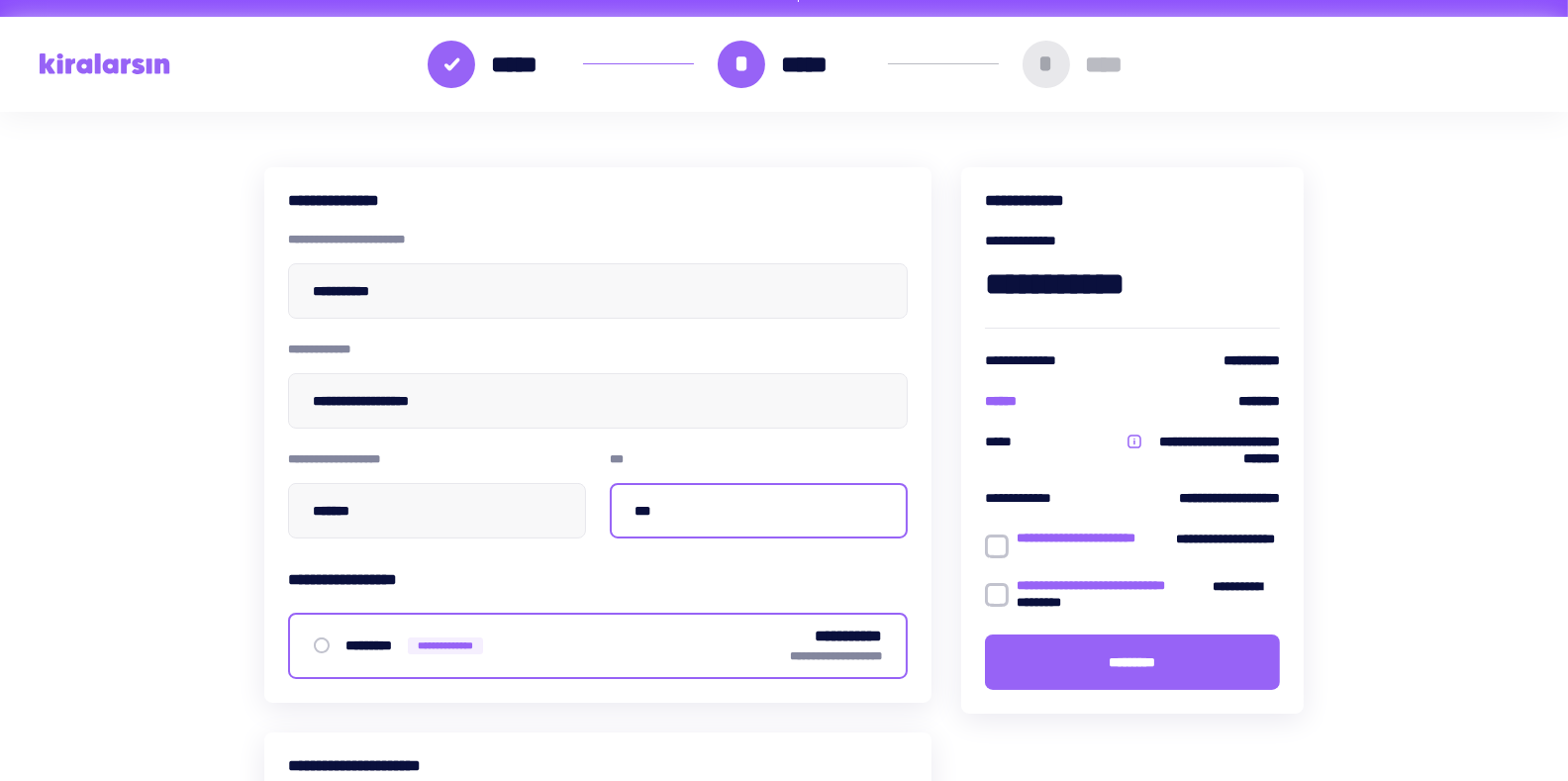 type on "***" 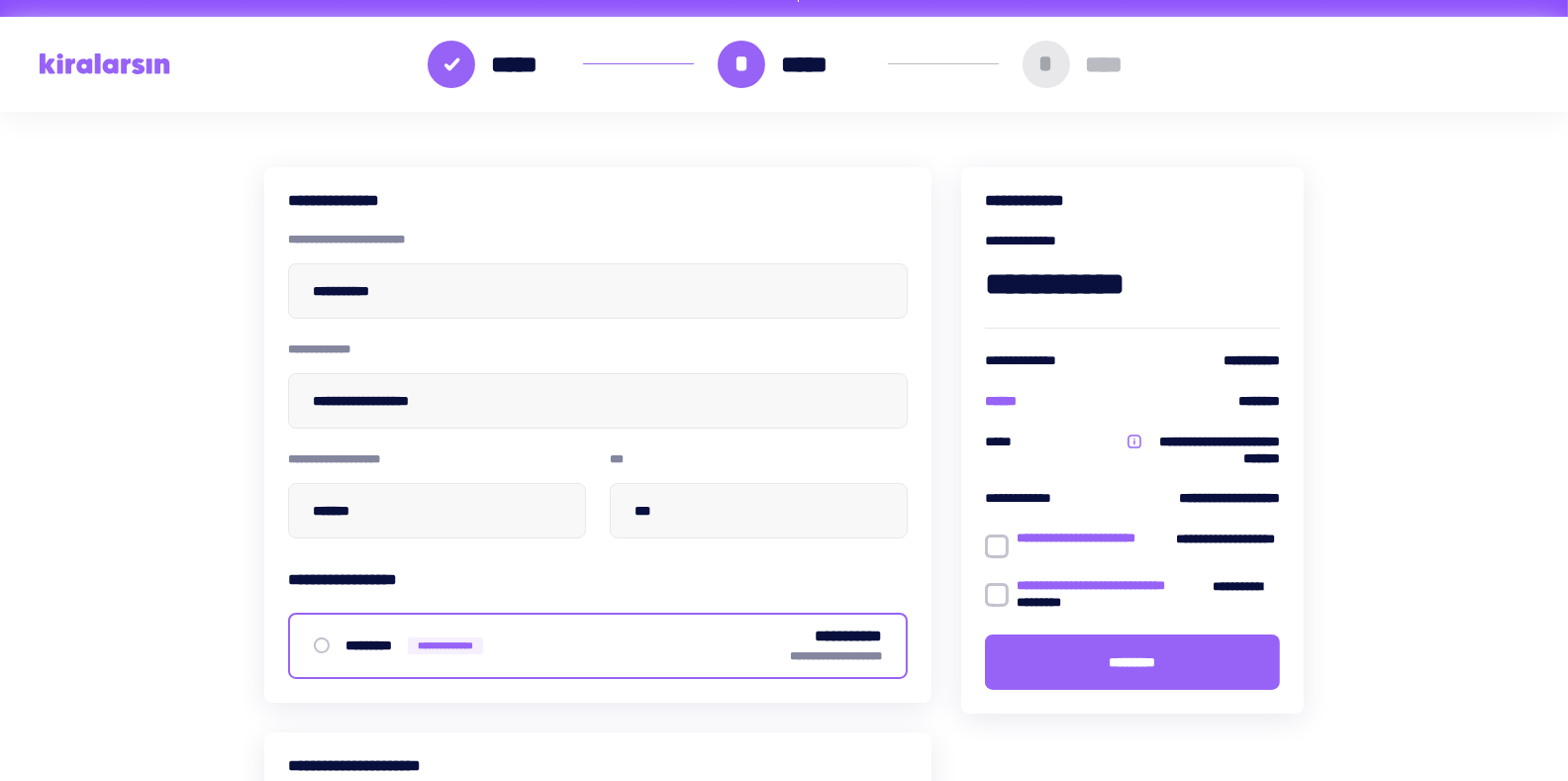click at bounding box center (997, 546) 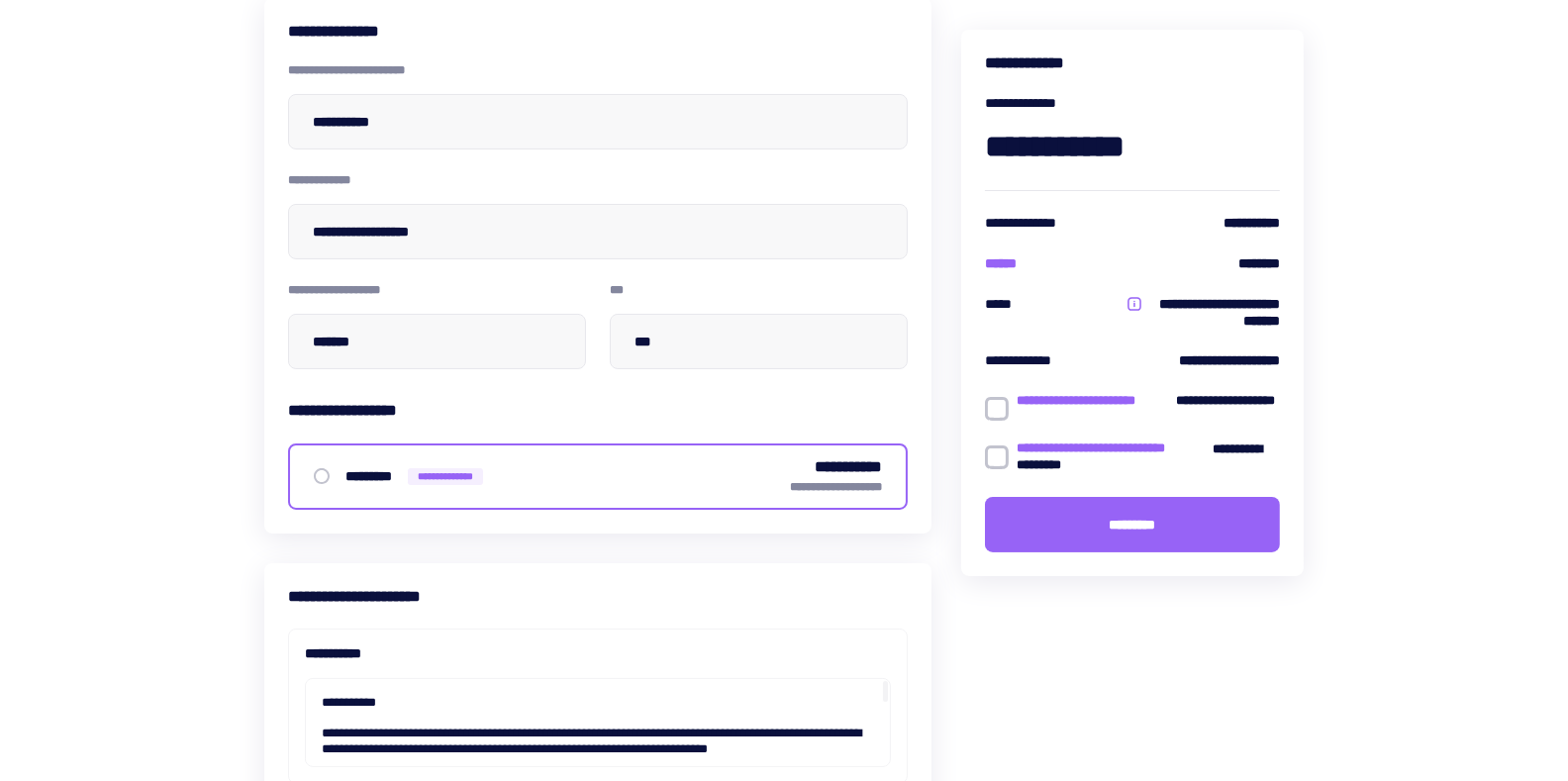 scroll, scrollTop: 287, scrollLeft: 0, axis: vertical 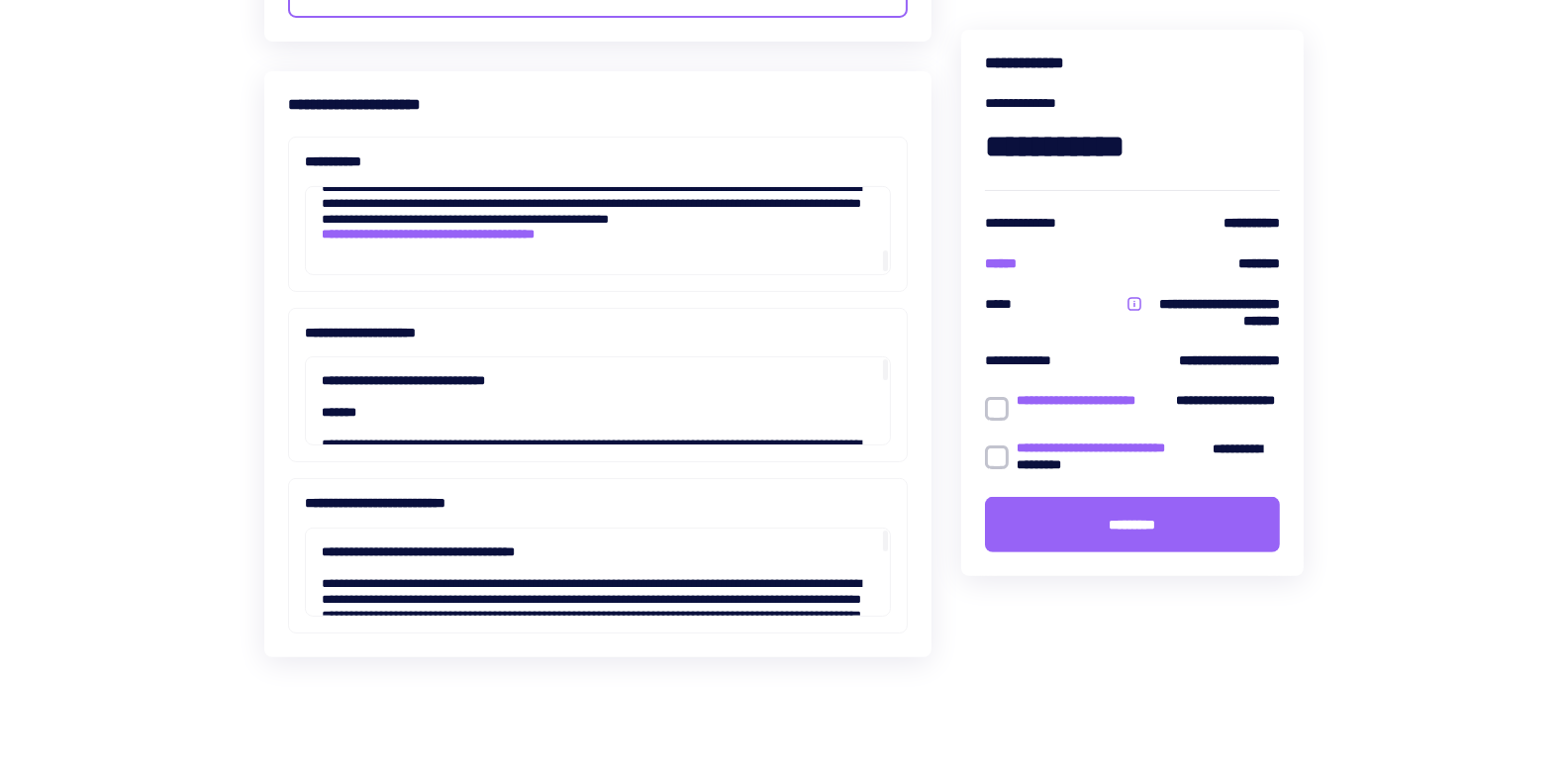 click on "*********" at bounding box center (1132, 525) 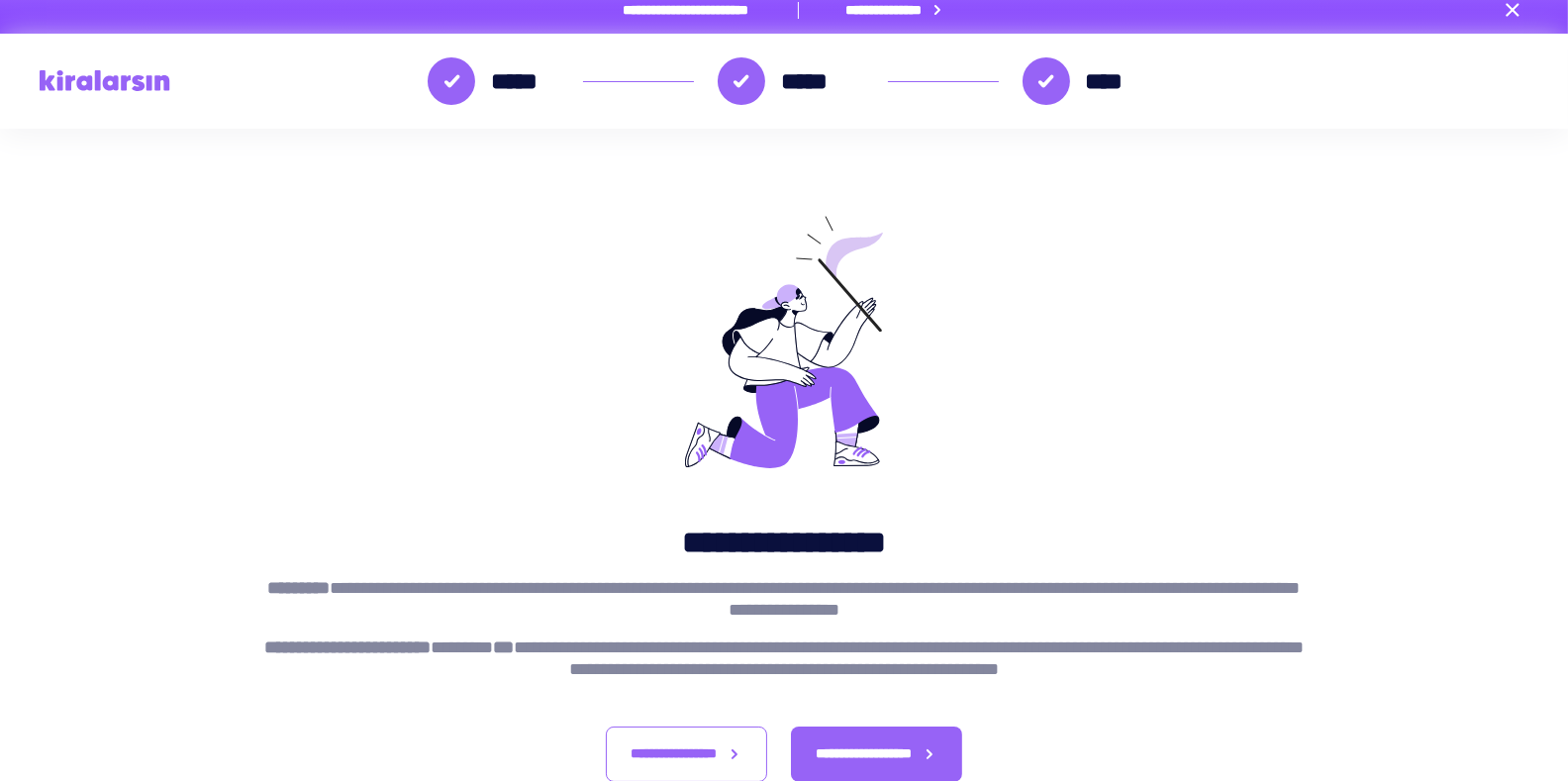 scroll, scrollTop: 13, scrollLeft: 0, axis: vertical 